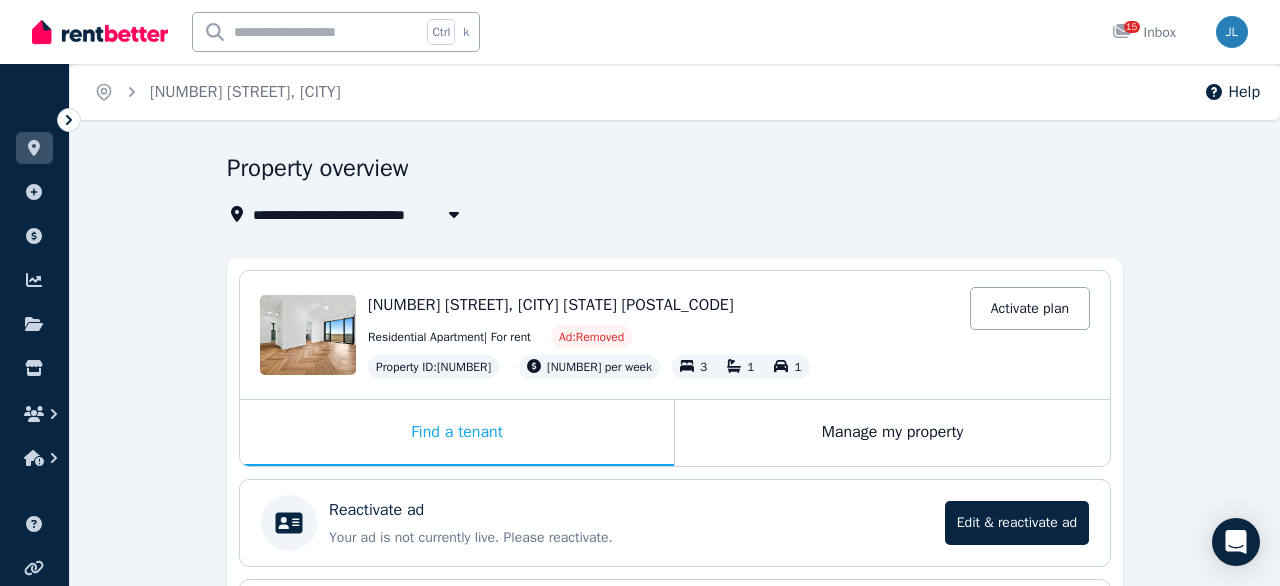 scroll, scrollTop: 0, scrollLeft: 0, axis: both 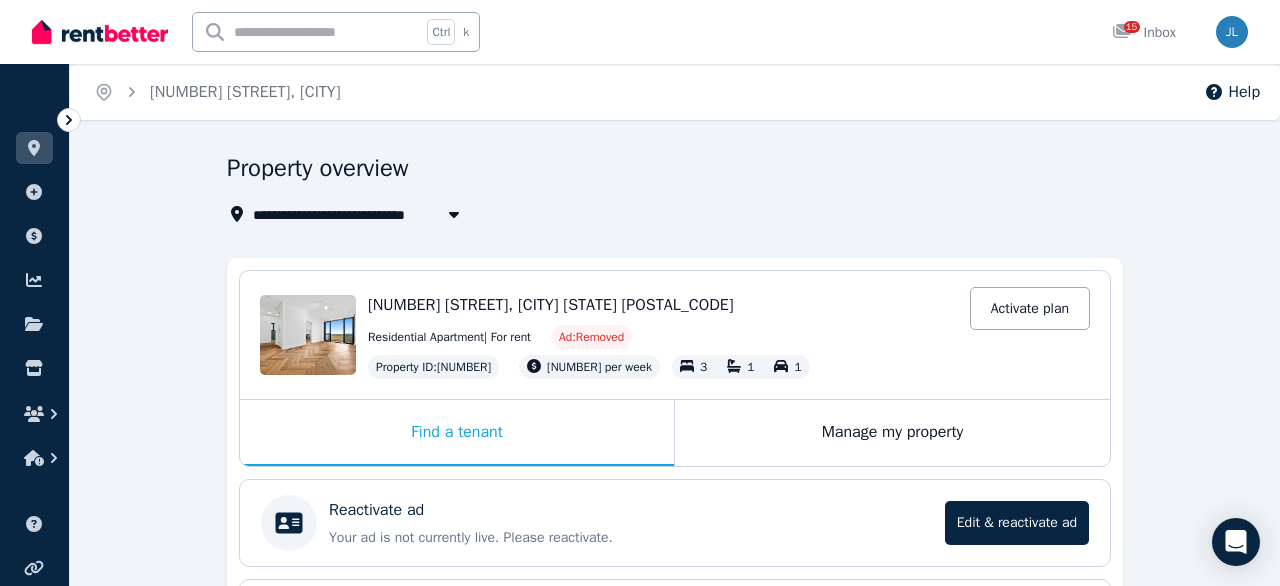 click at bounding box center [100, 32] 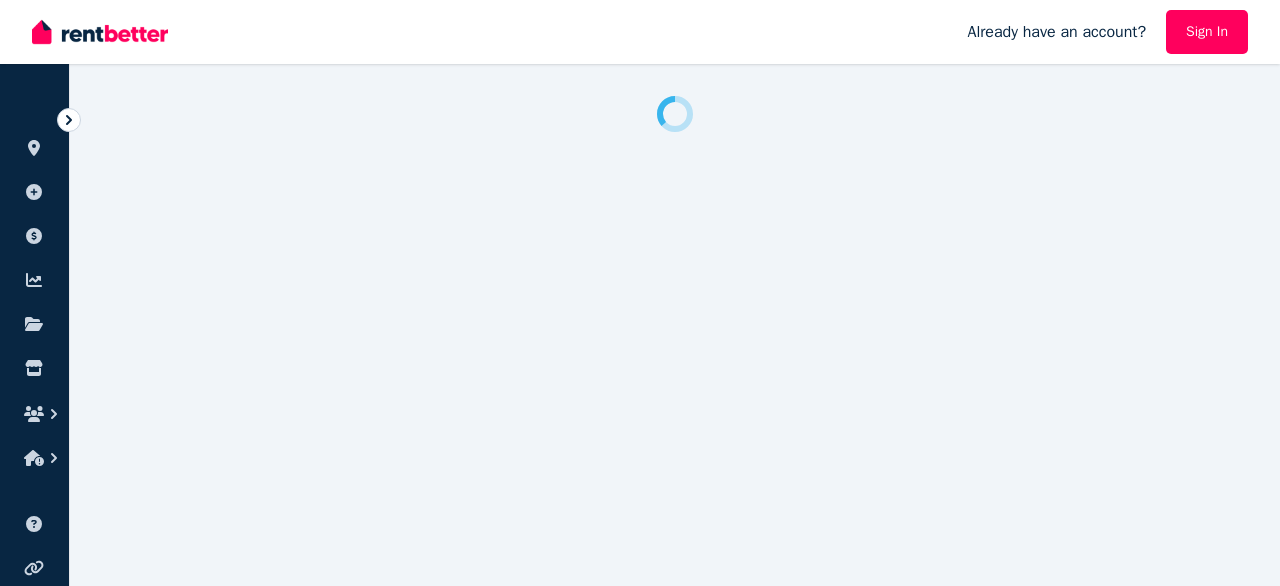 scroll, scrollTop: 0, scrollLeft: 0, axis: both 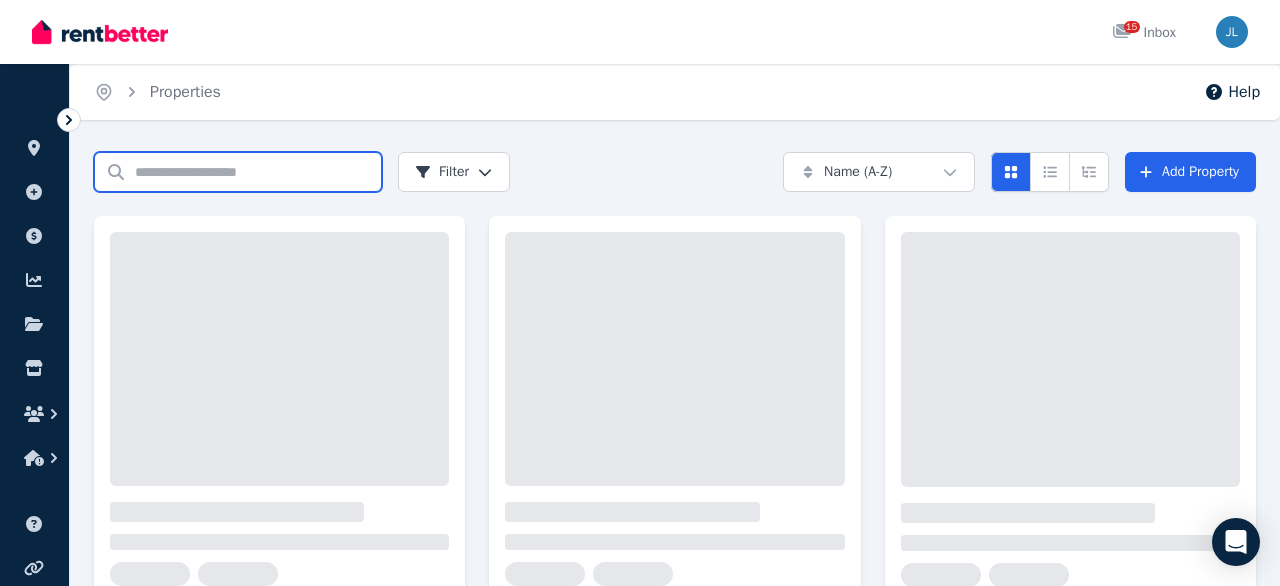 click on "Search properties" at bounding box center [238, 172] 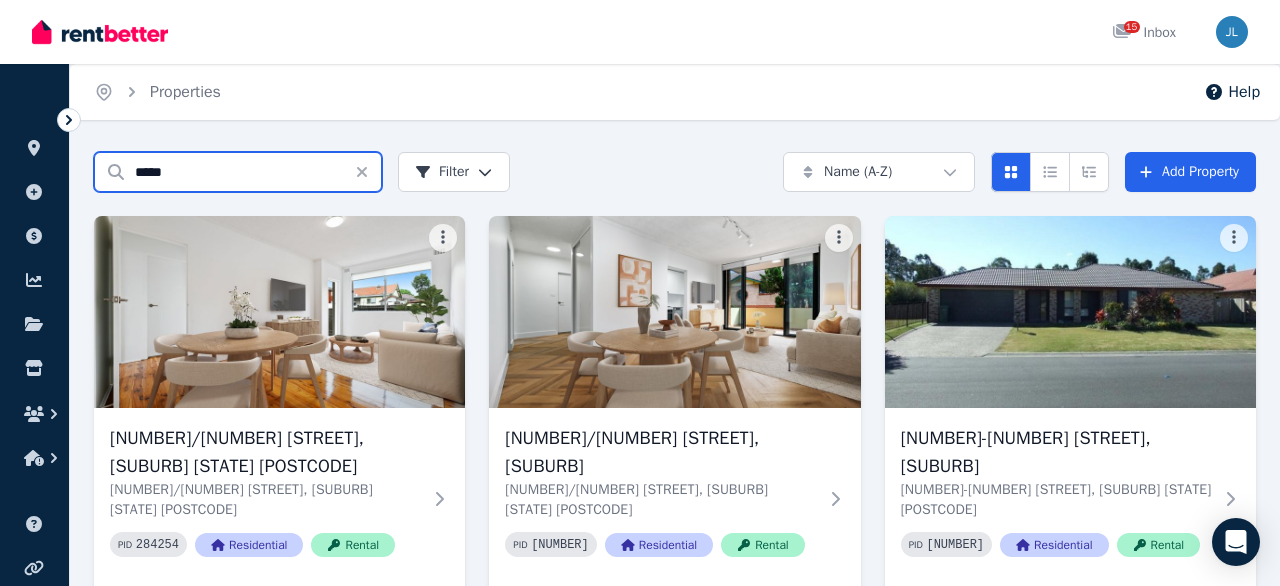 type on "*****" 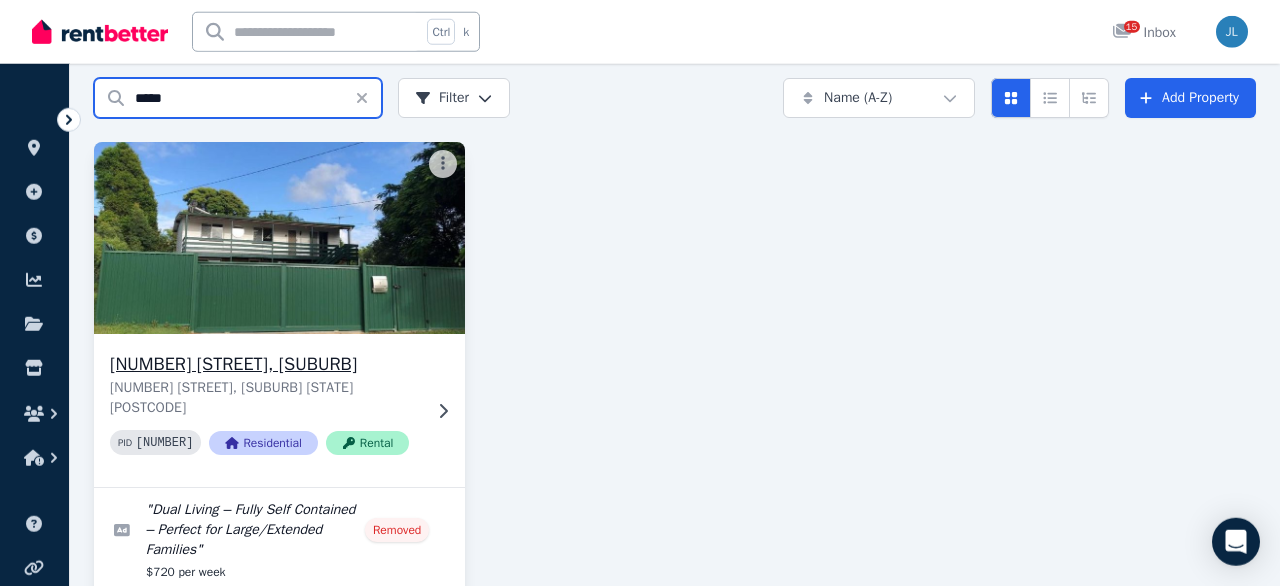 scroll, scrollTop: 144, scrollLeft: 0, axis: vertical 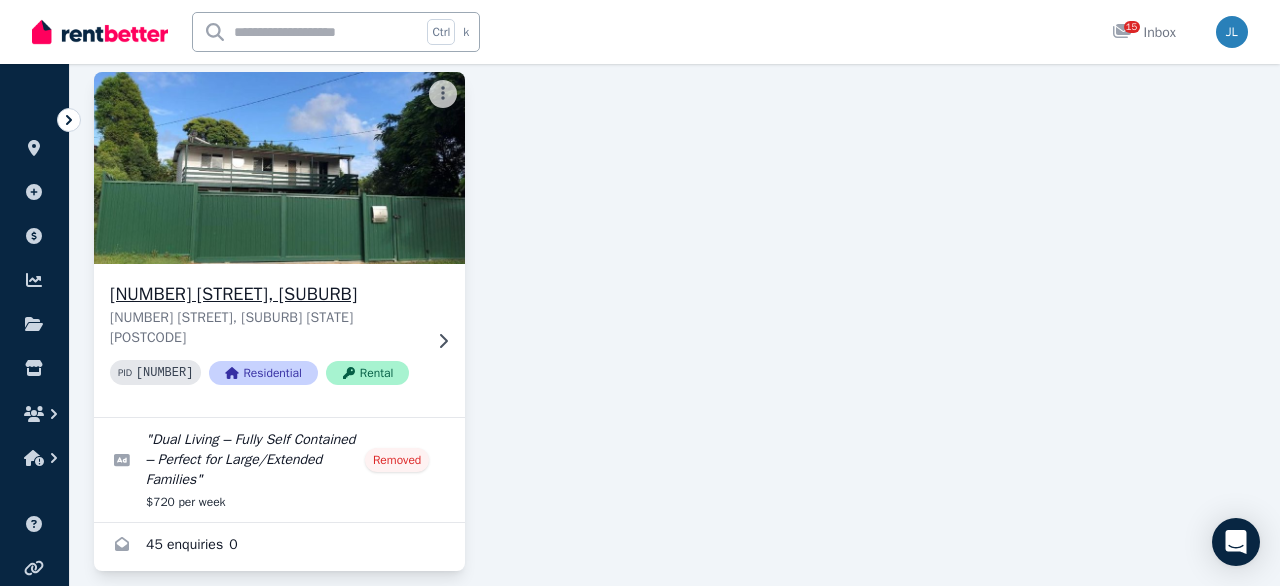click at bounding box center [280, 168] 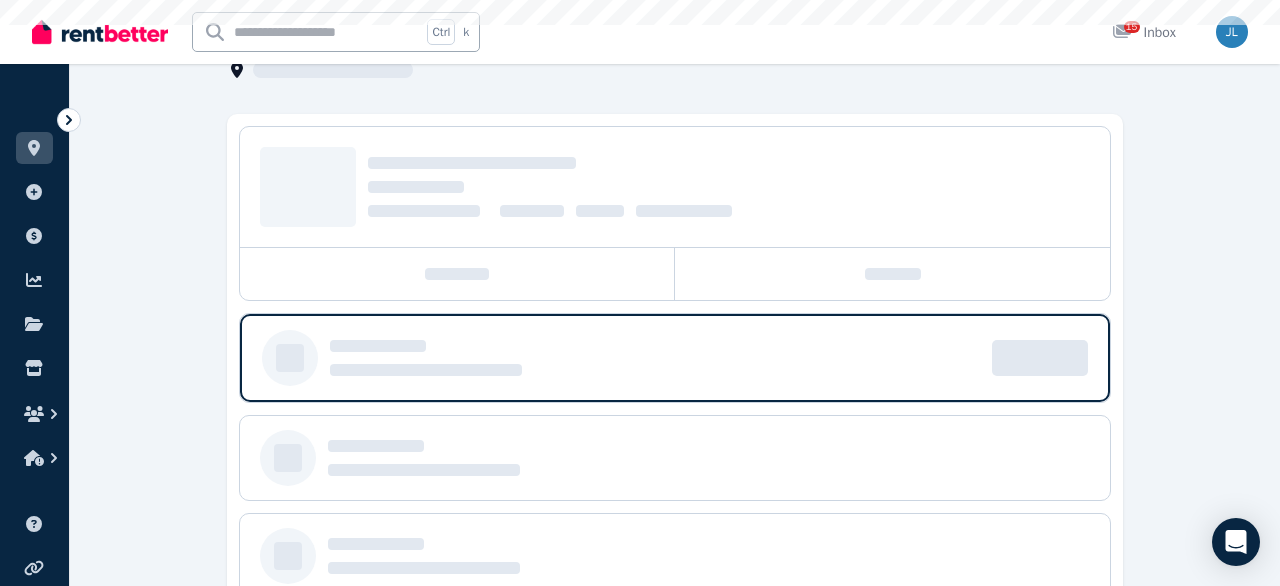 scroll, scrollTop: 0, scrollLeft: 0, axis: both 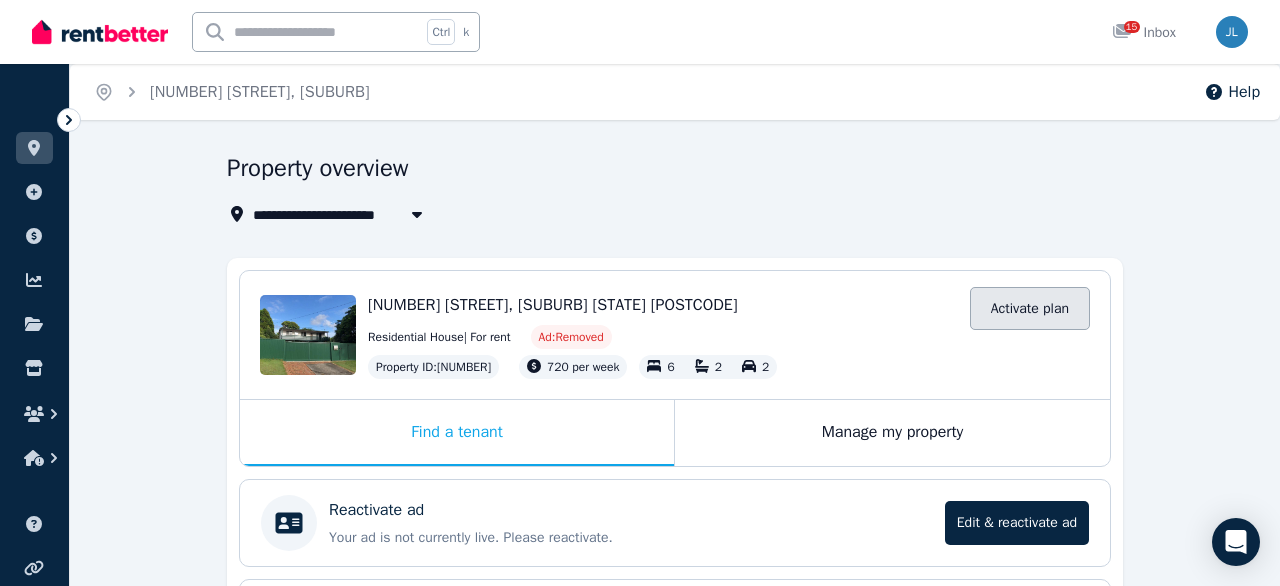 click on "Activate plan" at bounding box center [1030, 308] 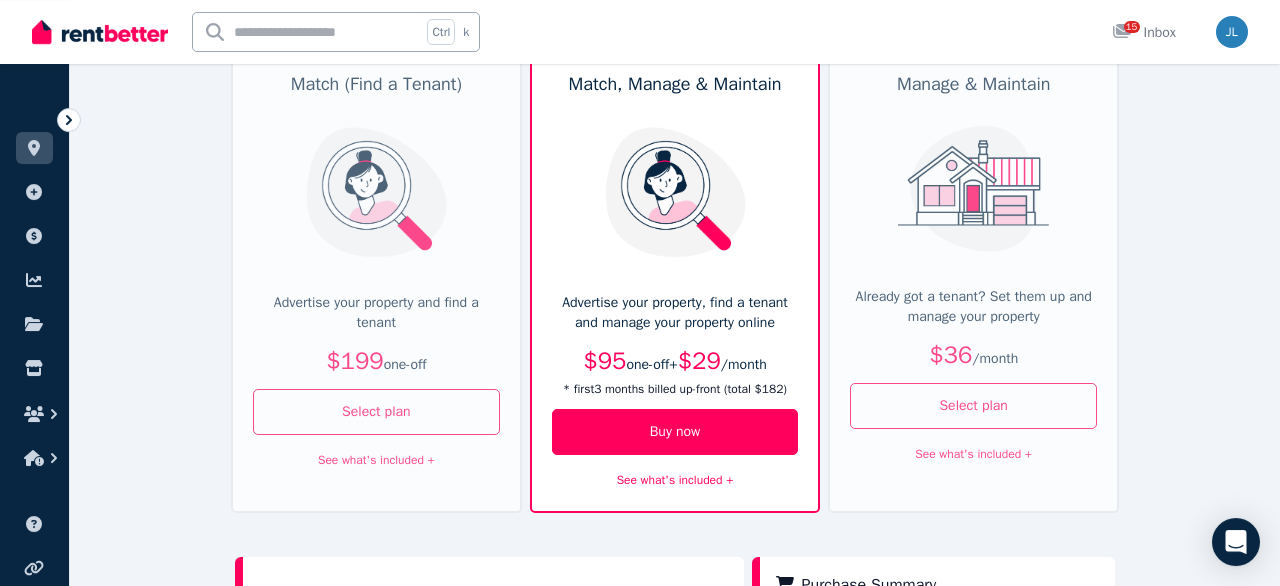 scroll, scrollTop: 208, scrollLeft: 0, axis: vertical 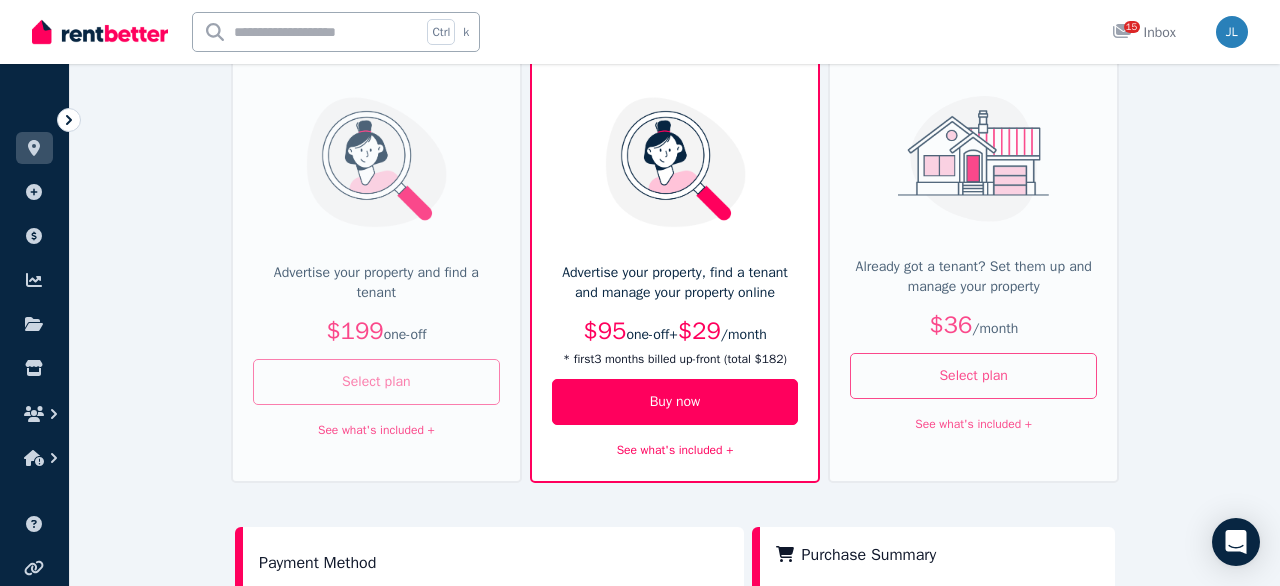 click on "Select plan" at bounding box center (376, 382) 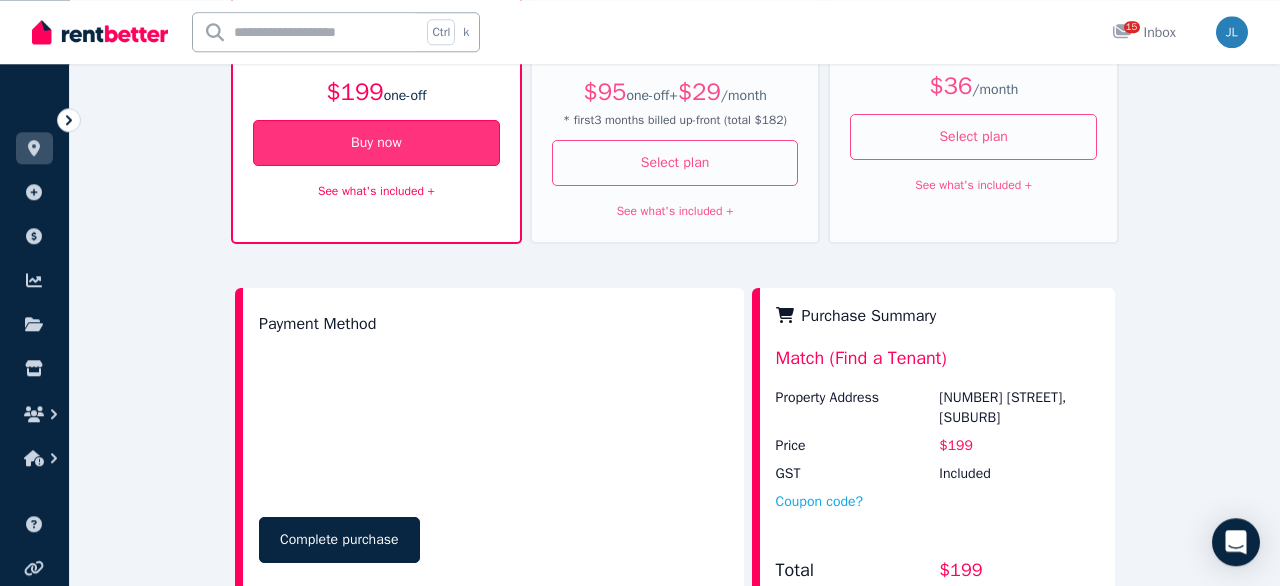 scroll, scrollTop: 520, scrollLeft: 0, axis: vertical 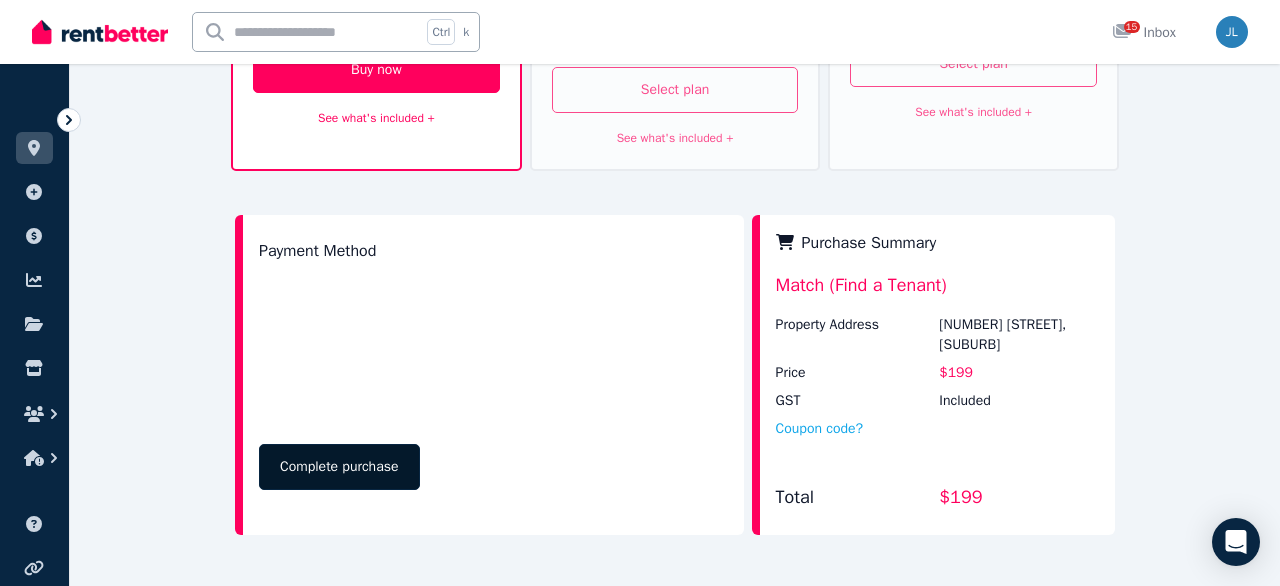 click on "Complete purchase" at bounding box center [339, 467] 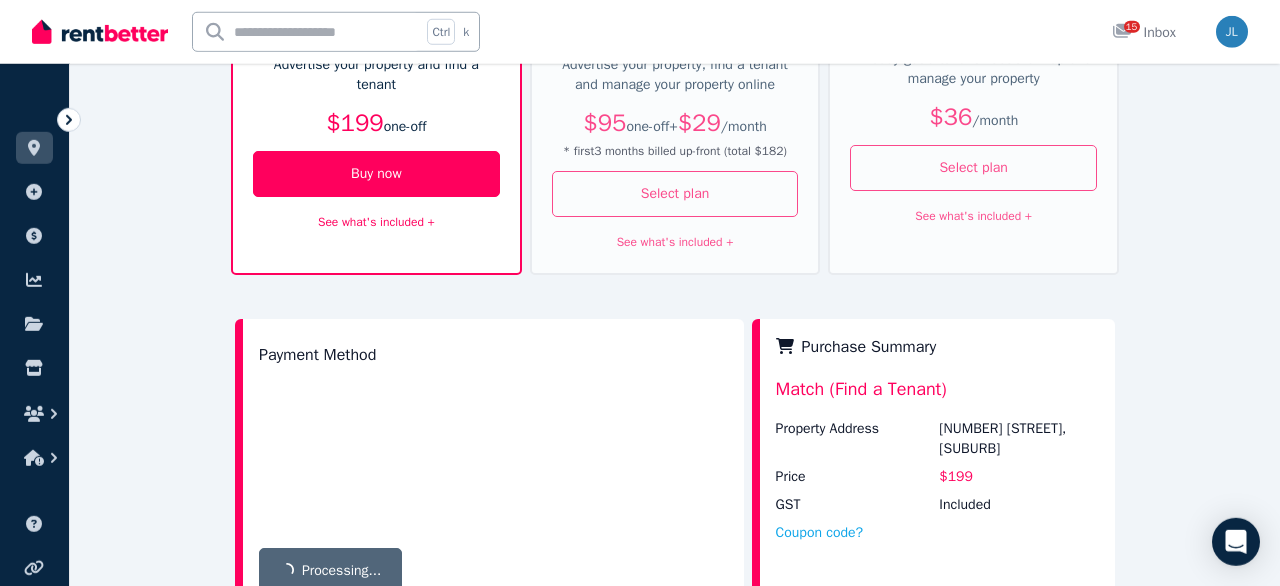 scroll, scrollTop: 351, scrollLeft: 0, axis: vertical 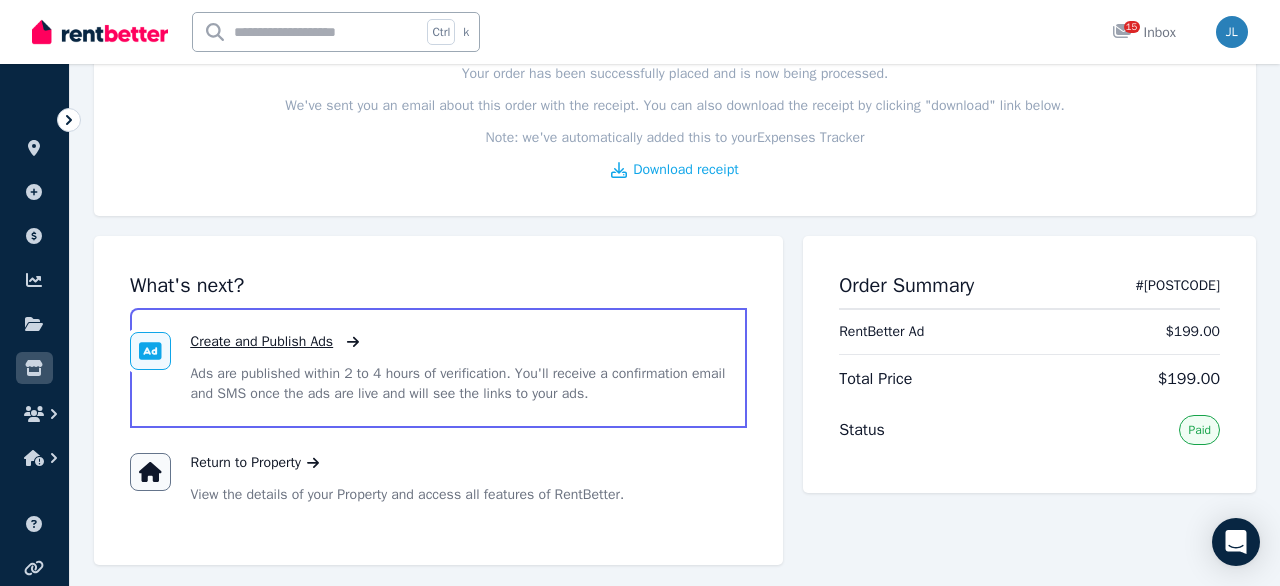 click on "Create and Publish Ads" at bounding box center (262, 342) 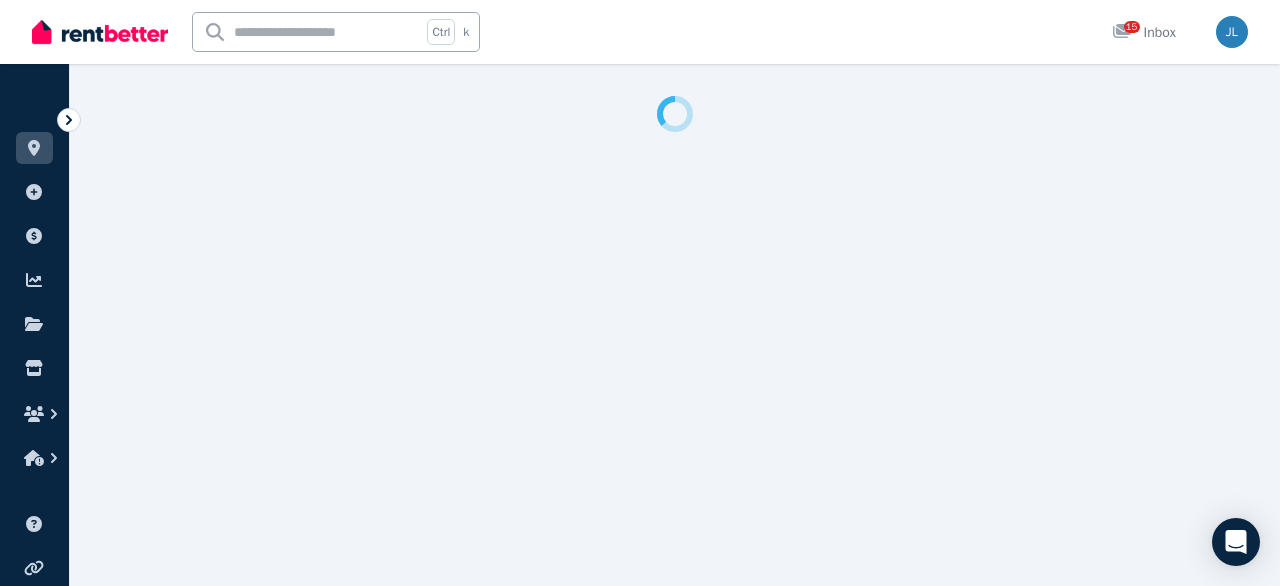 select on "***" 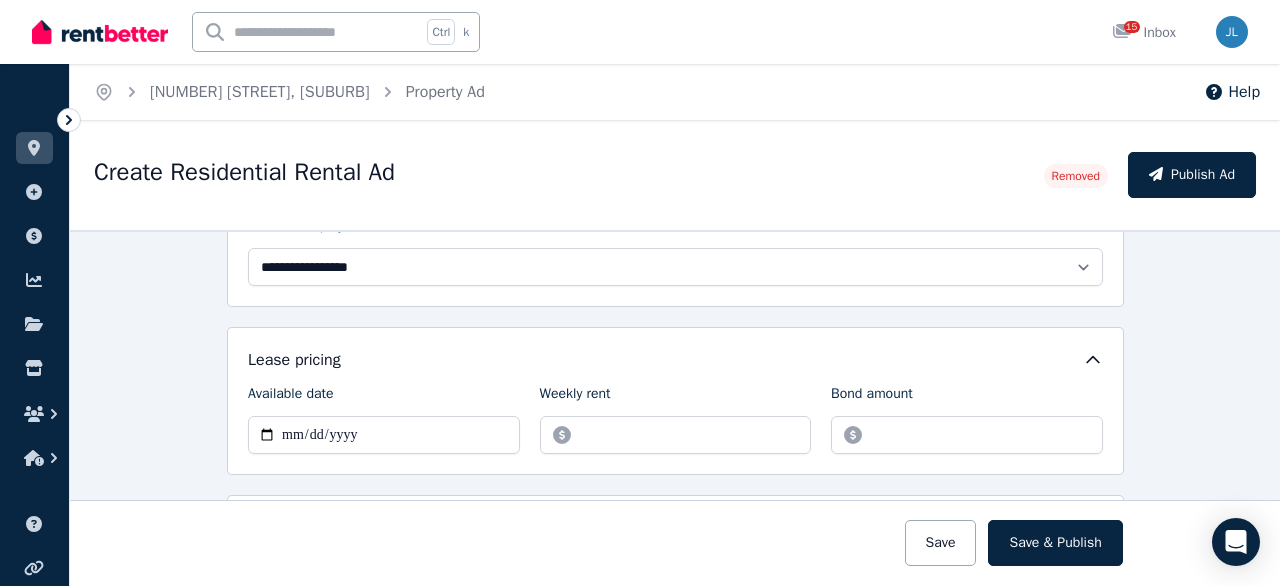 scroll, scrollTop: 512, scrollLeft: 0, axis: vertical 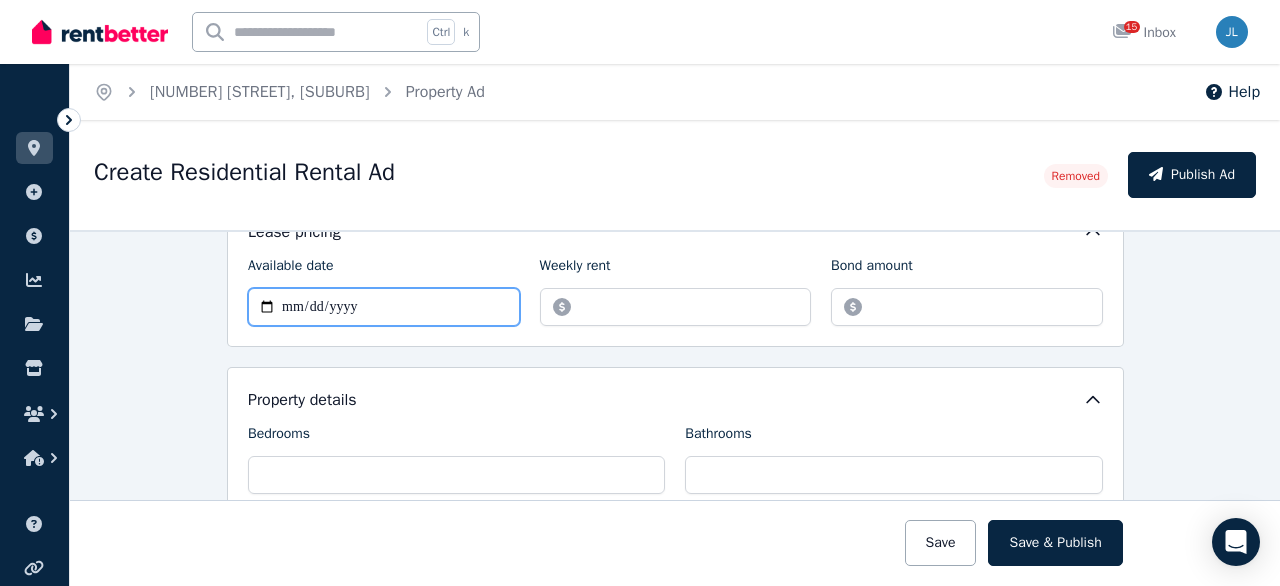 click on "**********" at bounding box center [384, 307] 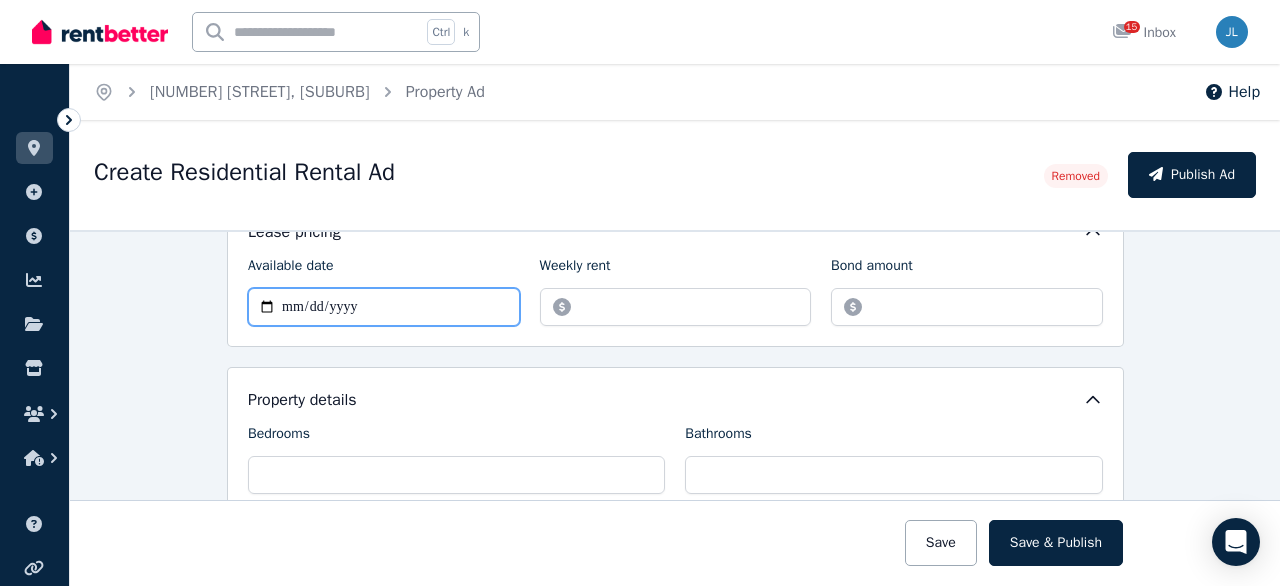 type on "**********" 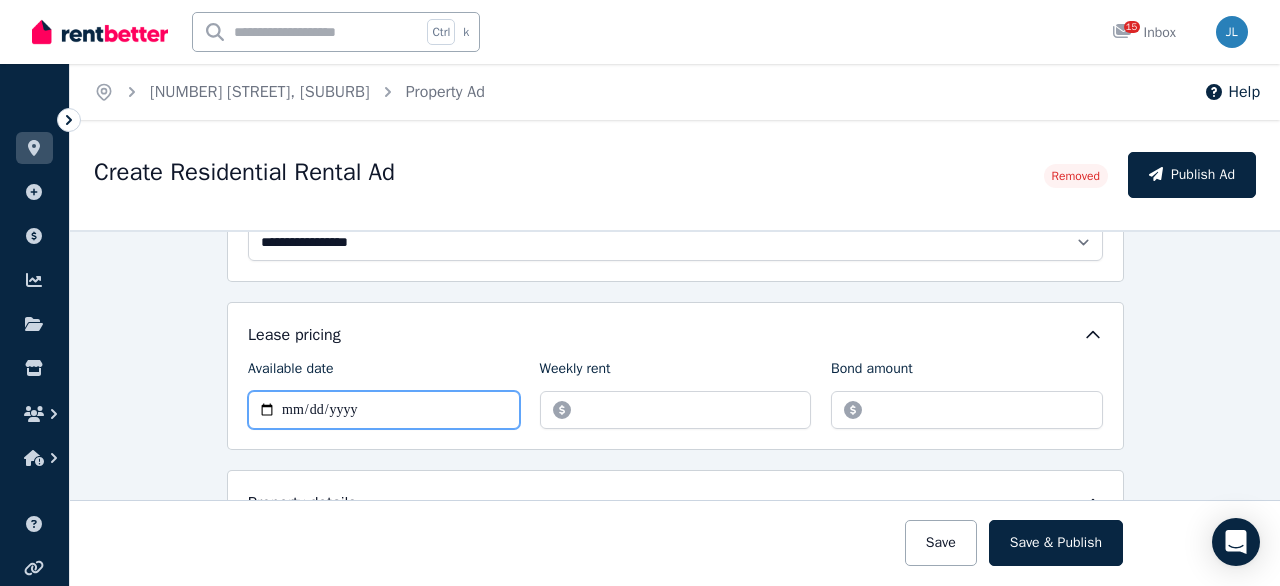 scroll, scrollTop: 512, scrollLeft: 0, axis: vertical 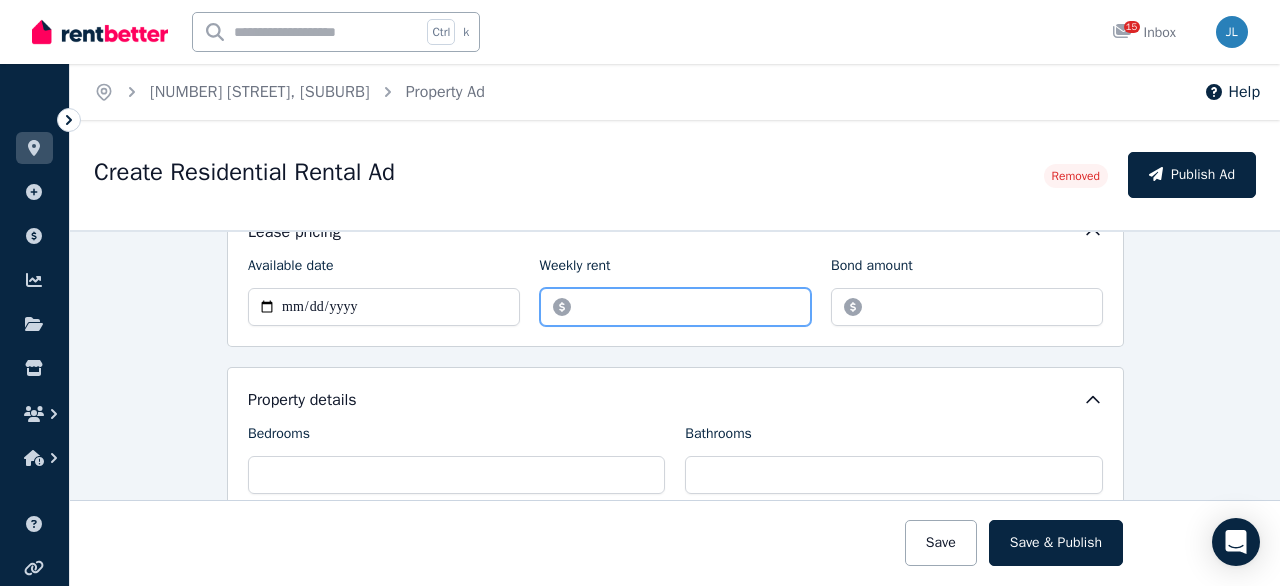 drag, startPoint x: 529, startPoint y: 297, endPoint x: 498, endPoint y: 297, distance: 31 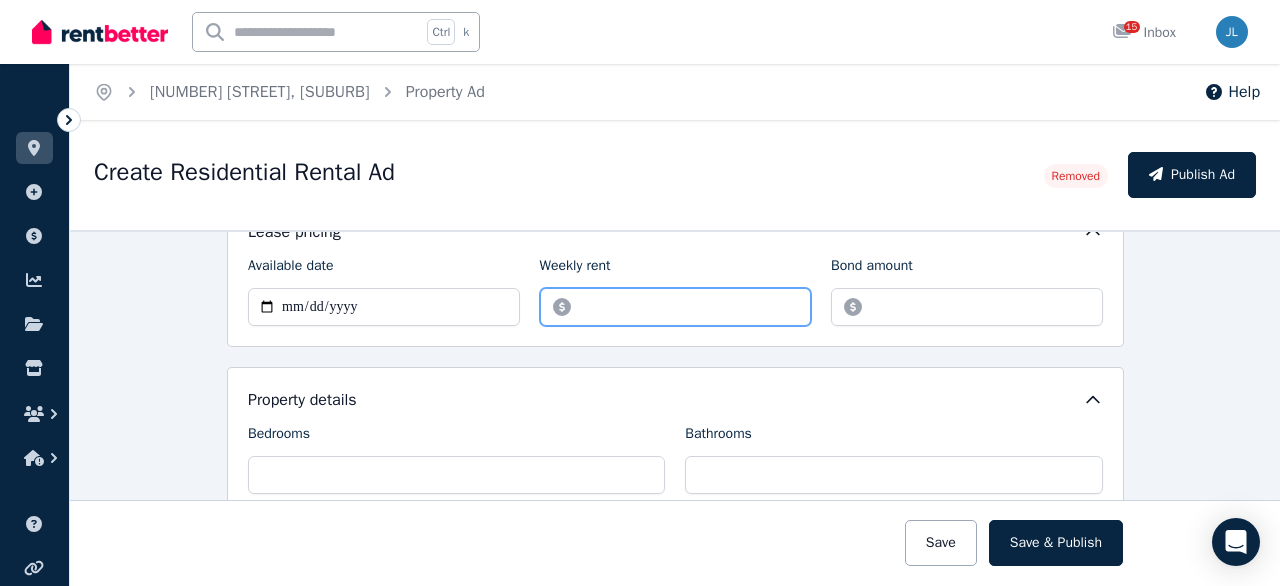 click on "******" at bounding box center (676, 307) 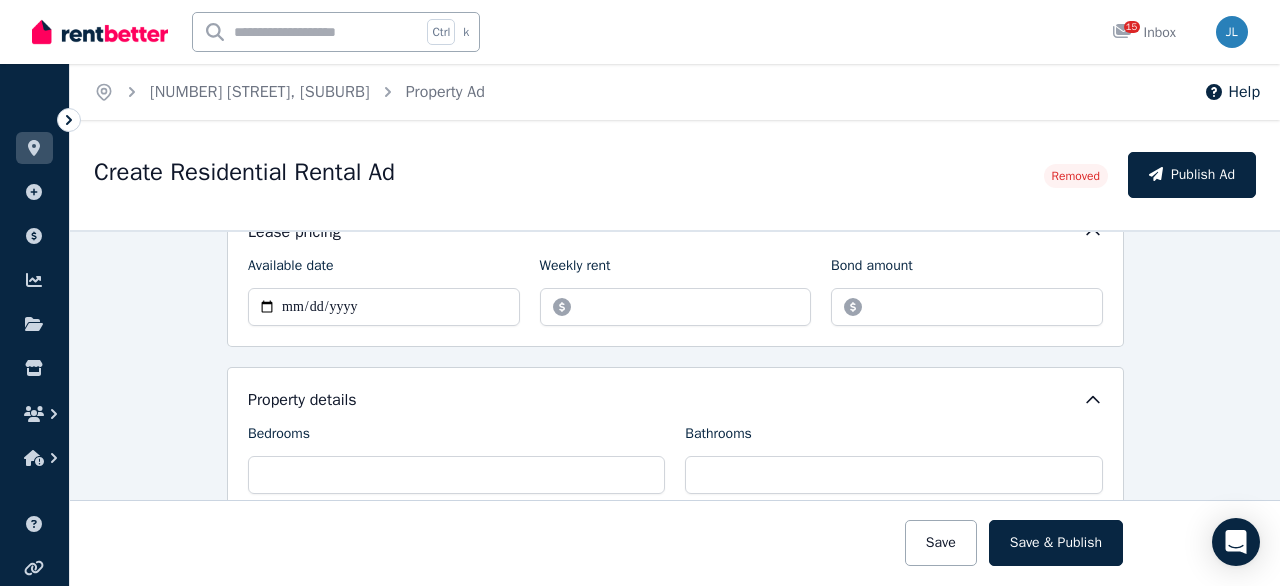 click on "**********" at bounding box center (675, 408) 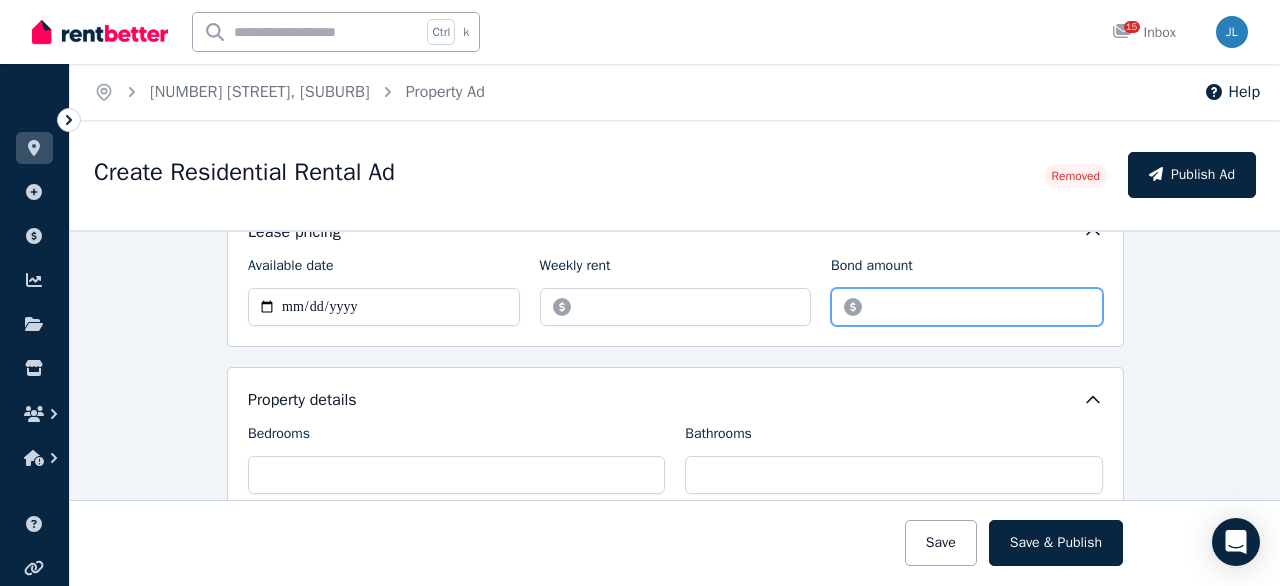 drag, startPoint x: 977, startPoint y: 312, endPoint x: 760, endPoint y: 312, distance: 217 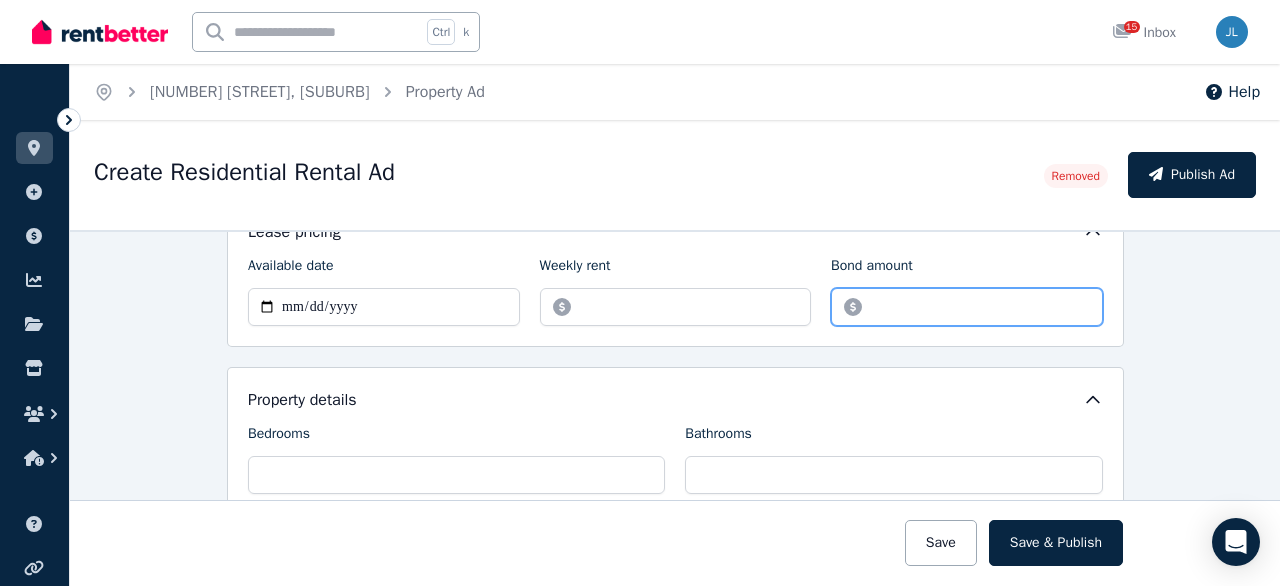 click on "*******" at bounding box center [967, 307] 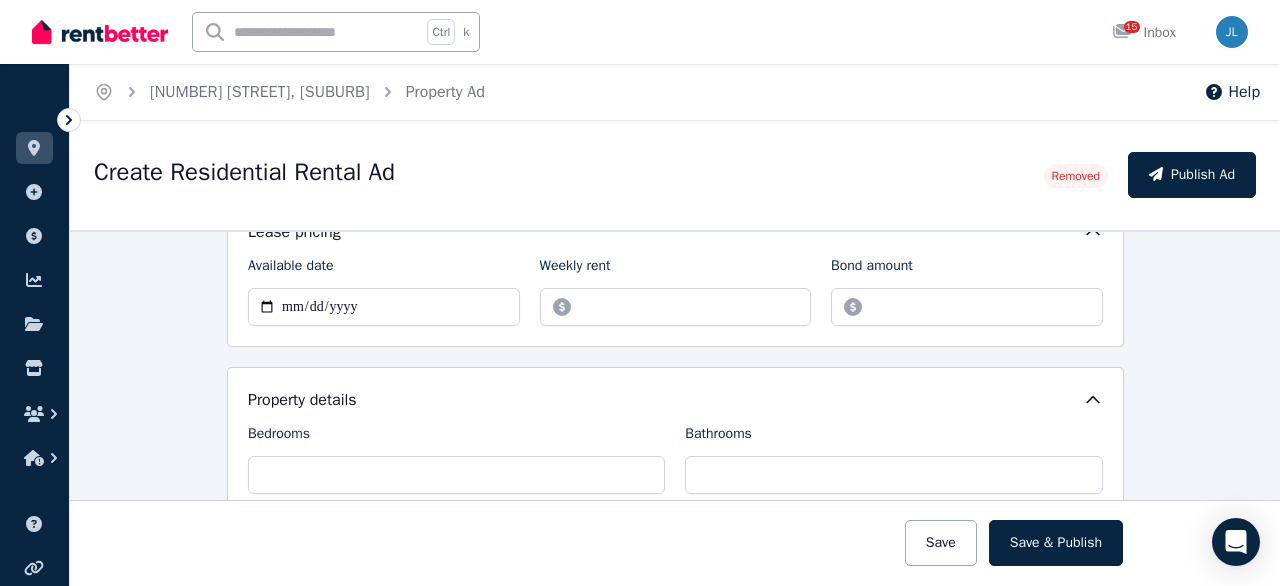 click on "**********" at bounding box center [675, 408] 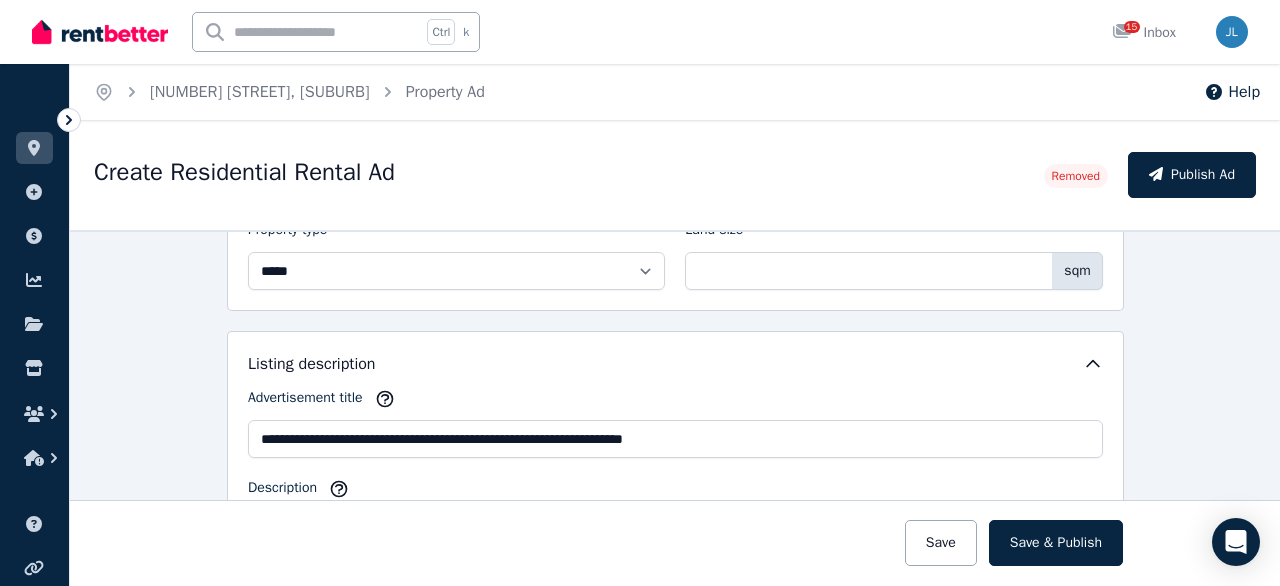 scroll, scrollTop: 768, scrollLeft: 0, axis: vertical 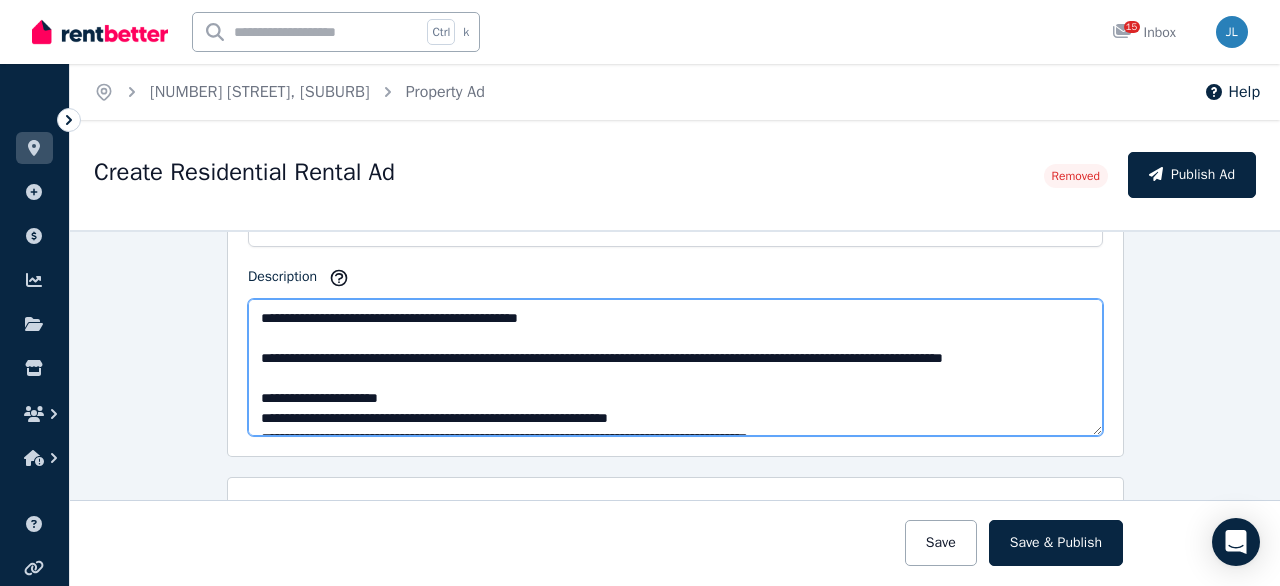 drag, startPoint x: 640, startPoint y: 317, endPoint x: 179, endPoint y: 307, distance: 461.10846 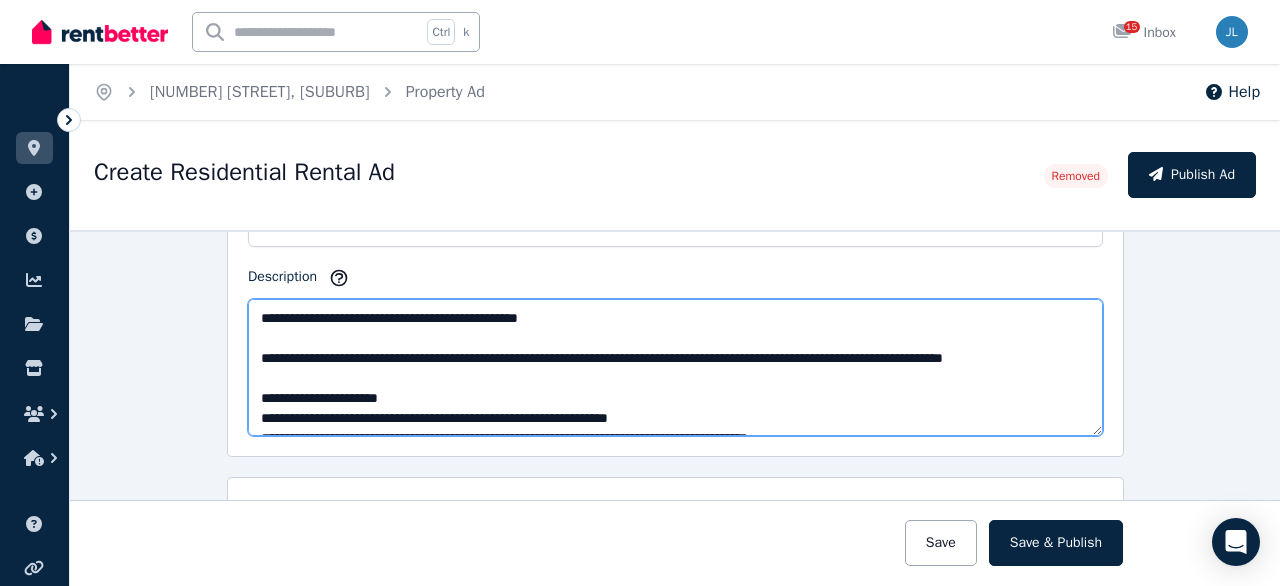 click on "**********" at bounding box center [675, 367] 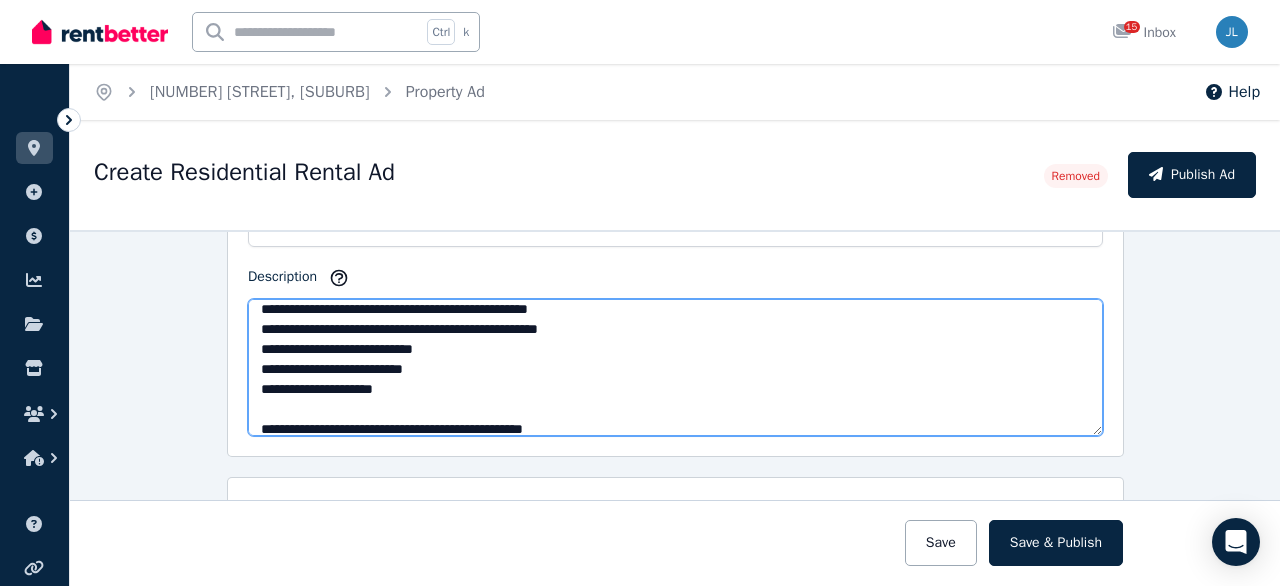 scroll, scrollTop: 120, scrollLeft: 0, axis: vertical 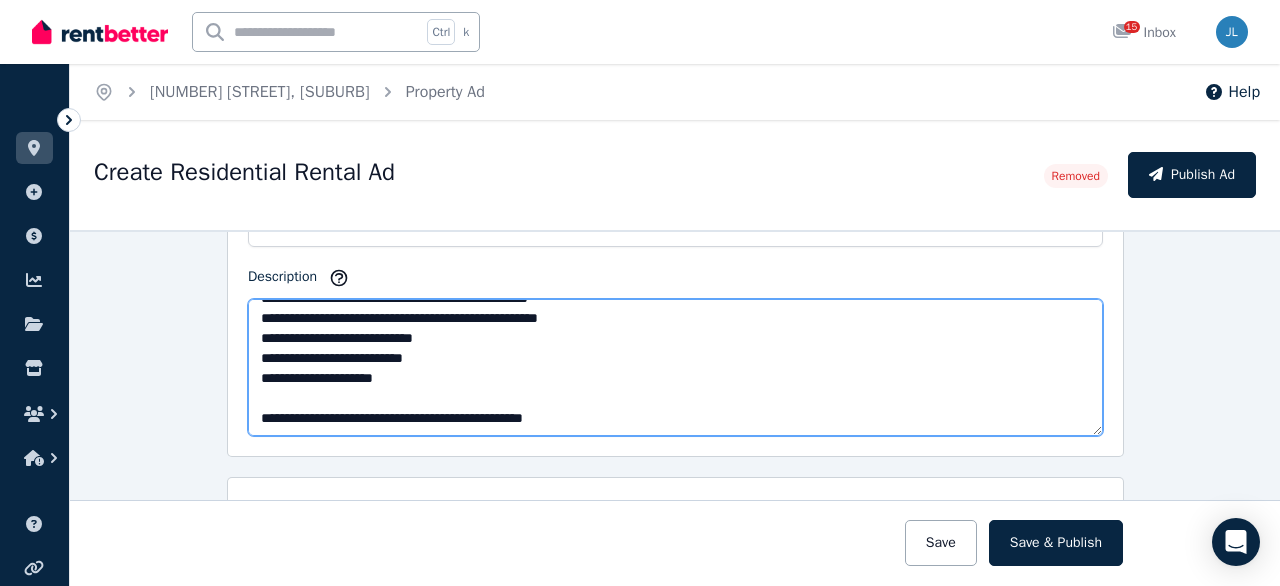 click on "**********" at bounding box center [675, 367] 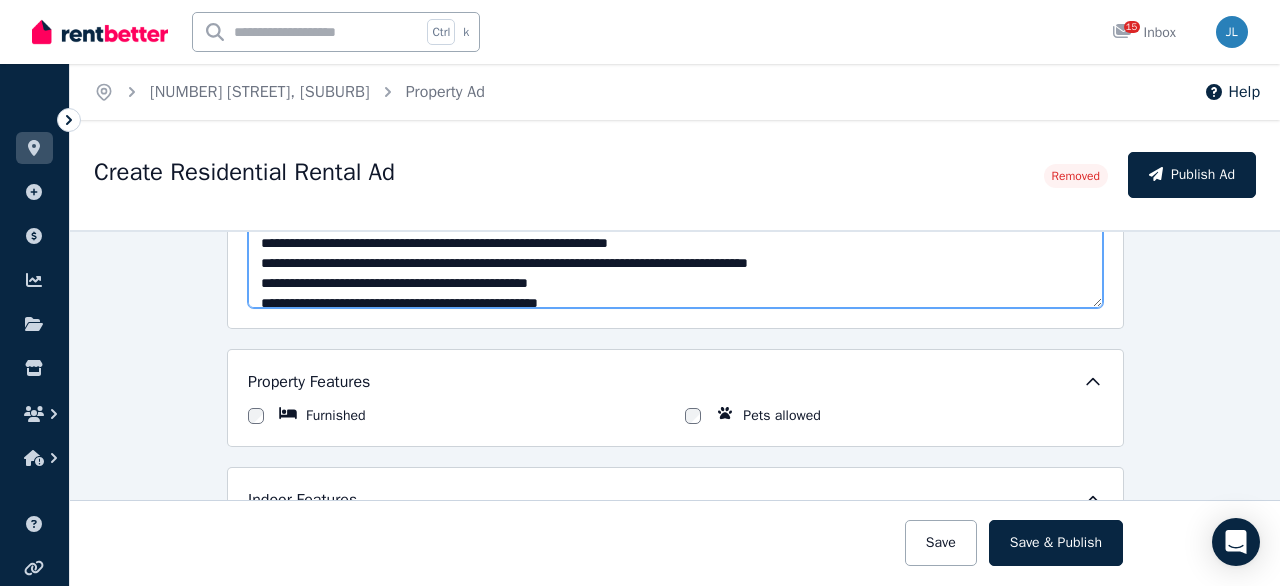 scroll, scrollTop: 0, scrollLeft: 0, axis: both 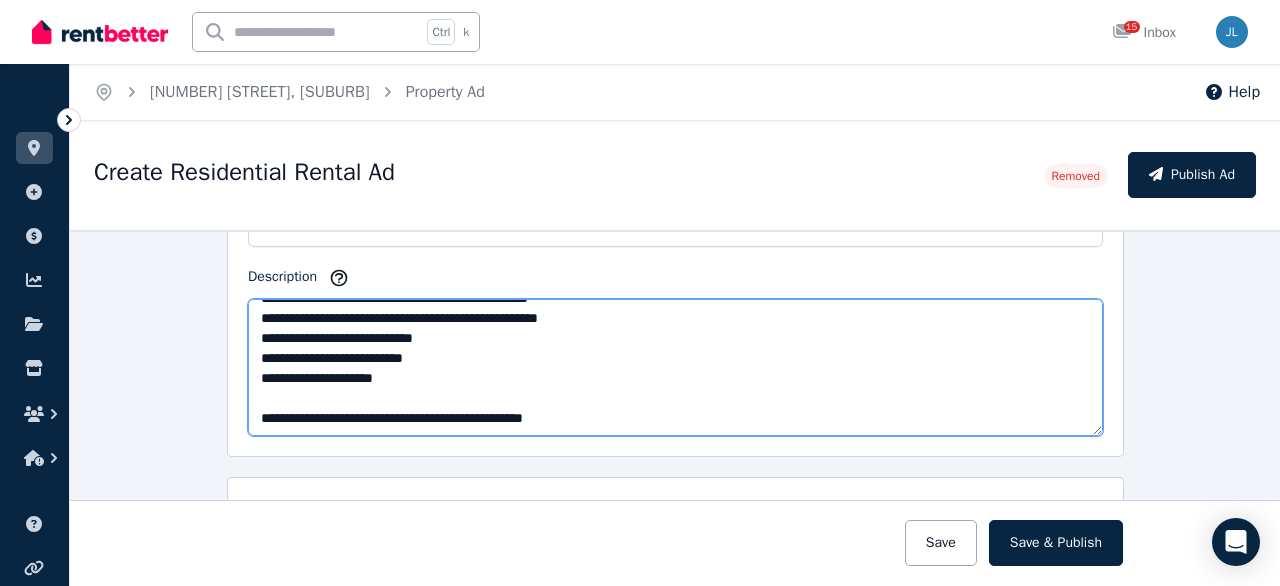 click on "**********" at bounding box center (675, 367) 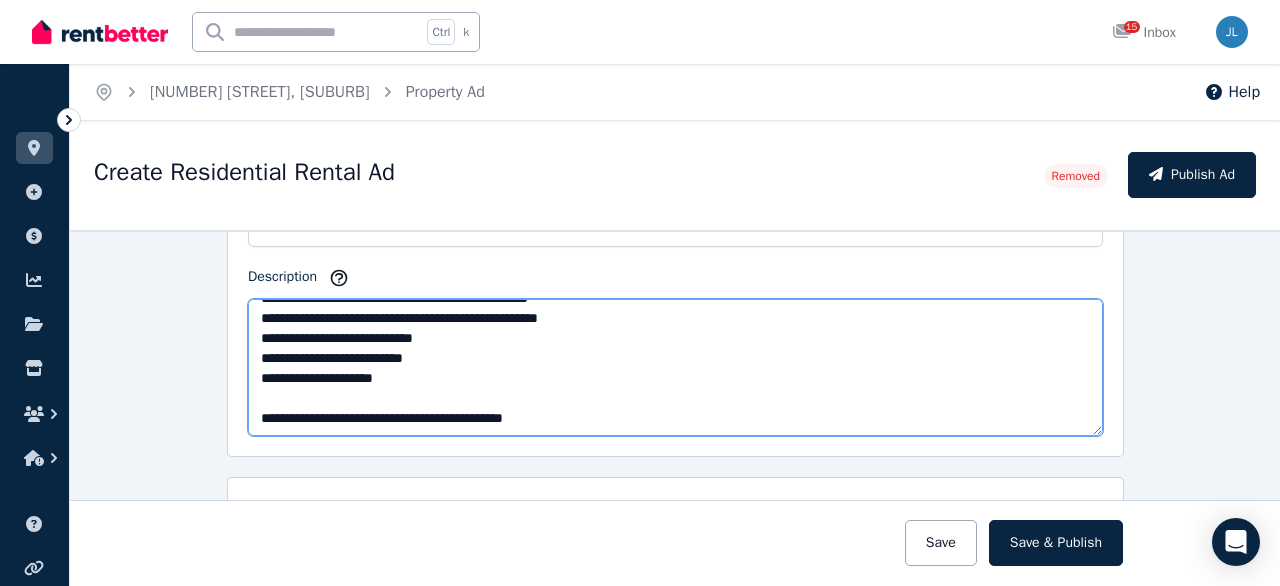 click on "**********" at bounding box center (675, 367) 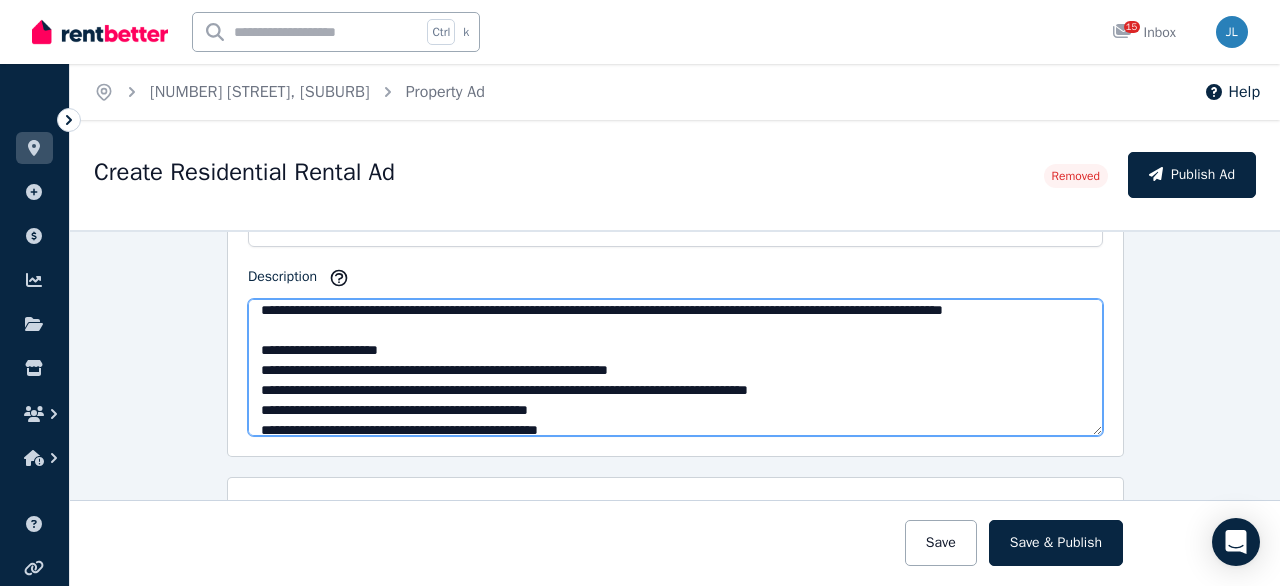 scroll, scrollTop: 0, scrollLeft: 0, axis: both 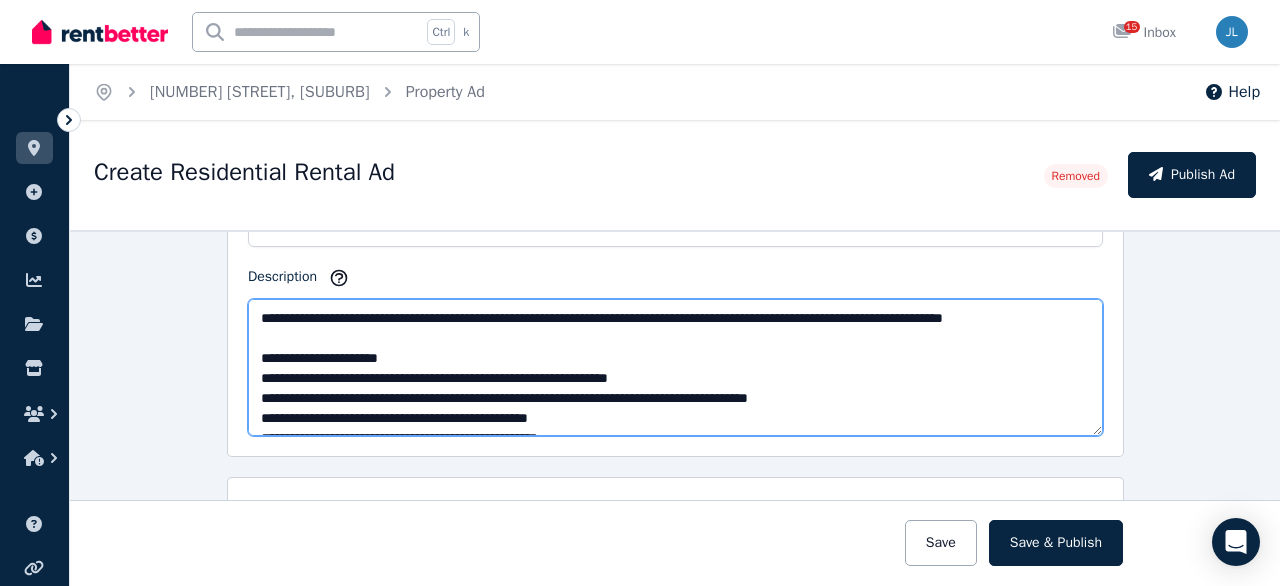 drag, startPoint x: 639, startPoint y: 315, endPoint x: 633, endPoint y: 359, distance: 44.407207 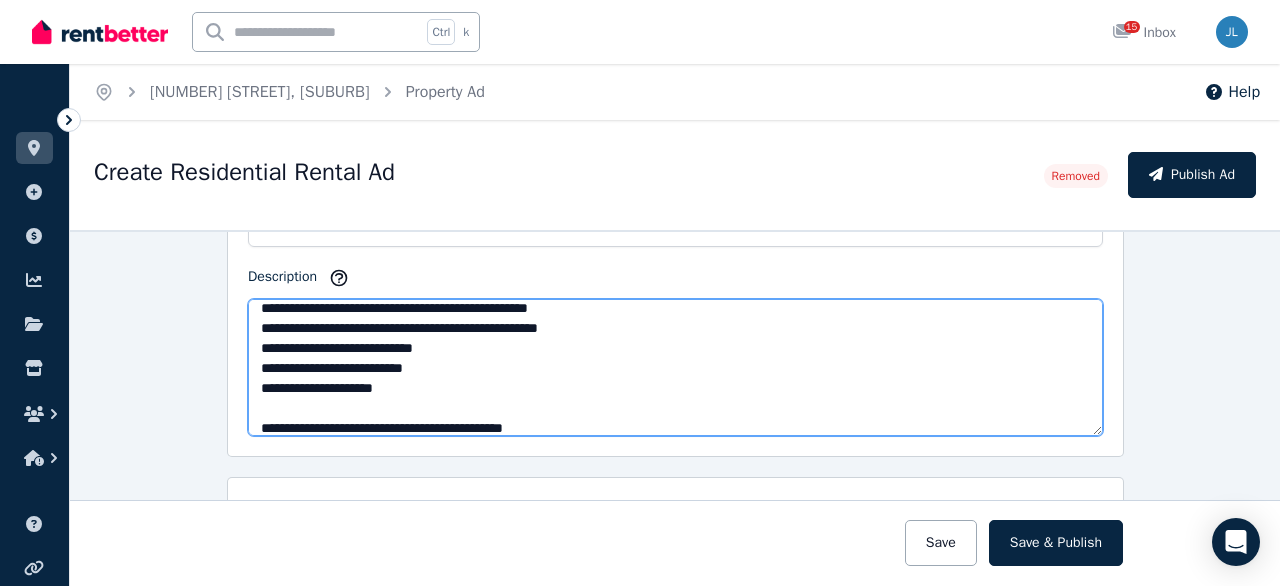 scroll, scrollTop: 120, scrollLeft: 0, axis: vertical 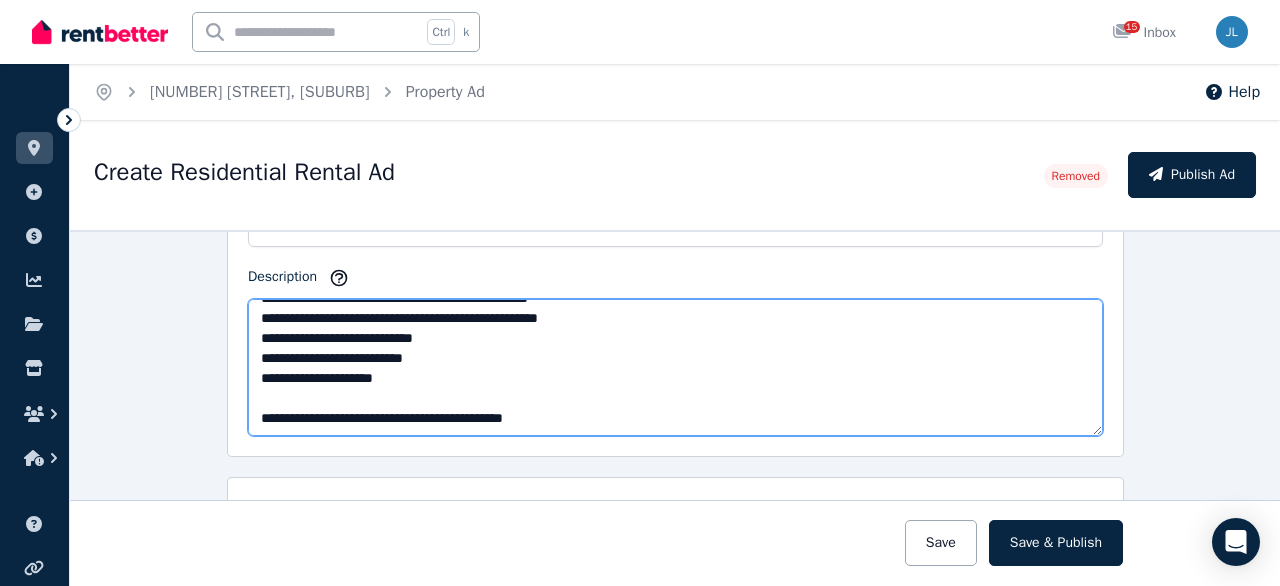 type on "**********" 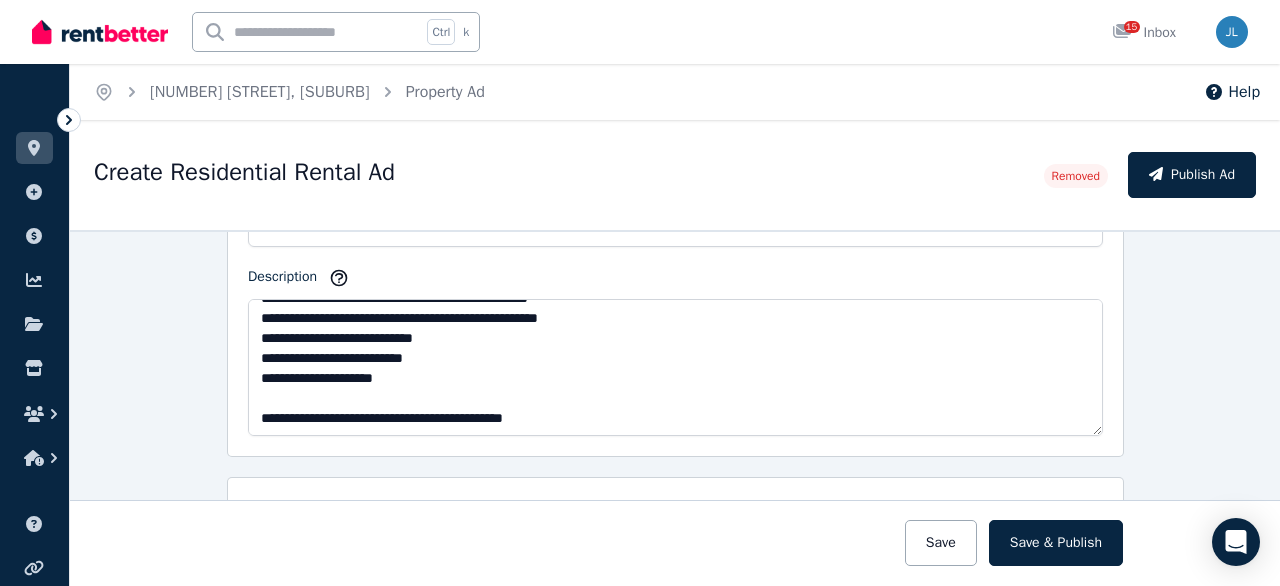 click on "**********" at bounding box center (675, 408) 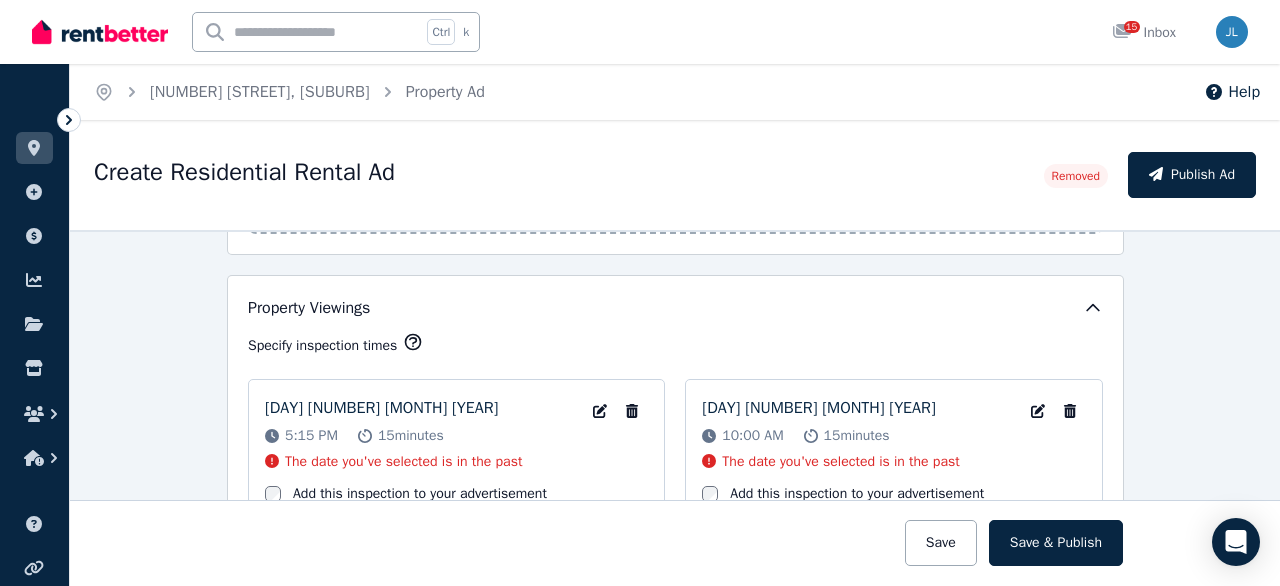 scroll, scrollTop: 3155, scrollLeft: 0, axis: vertical 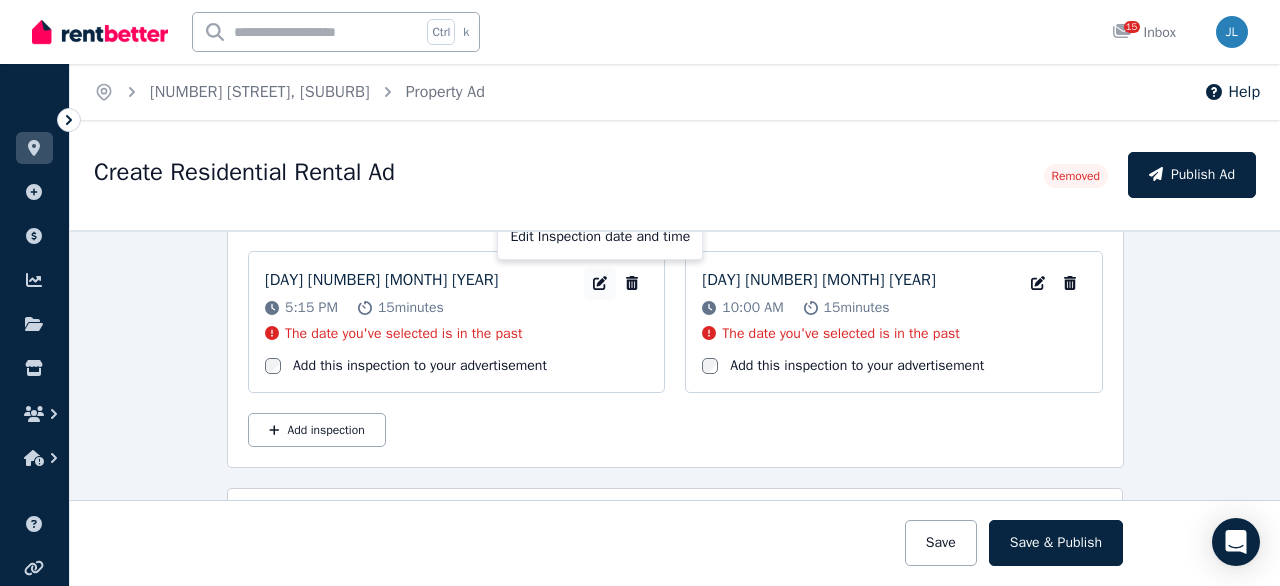 click 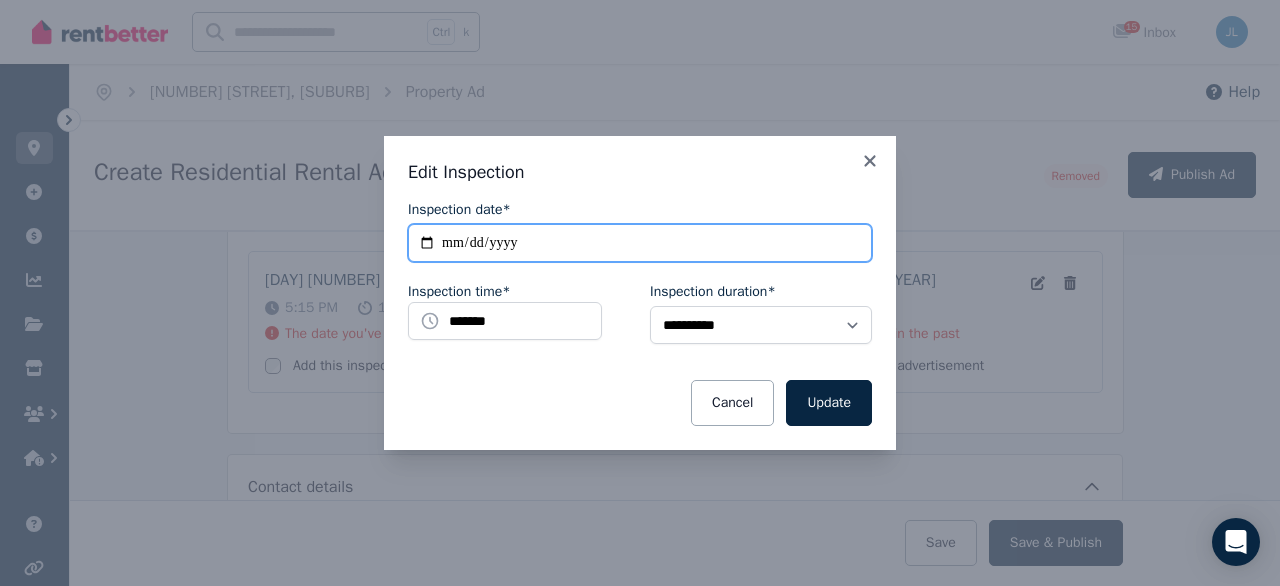 click on "**********" at bounding box center (640, 243) 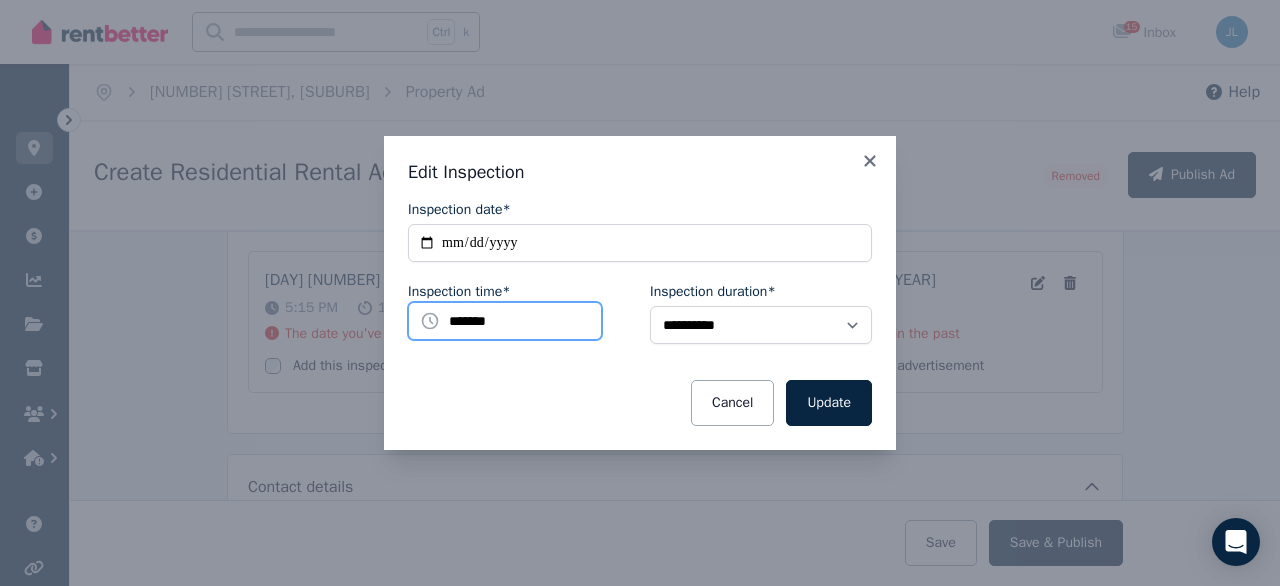 click on "*******" at bounding box center [505, 321] 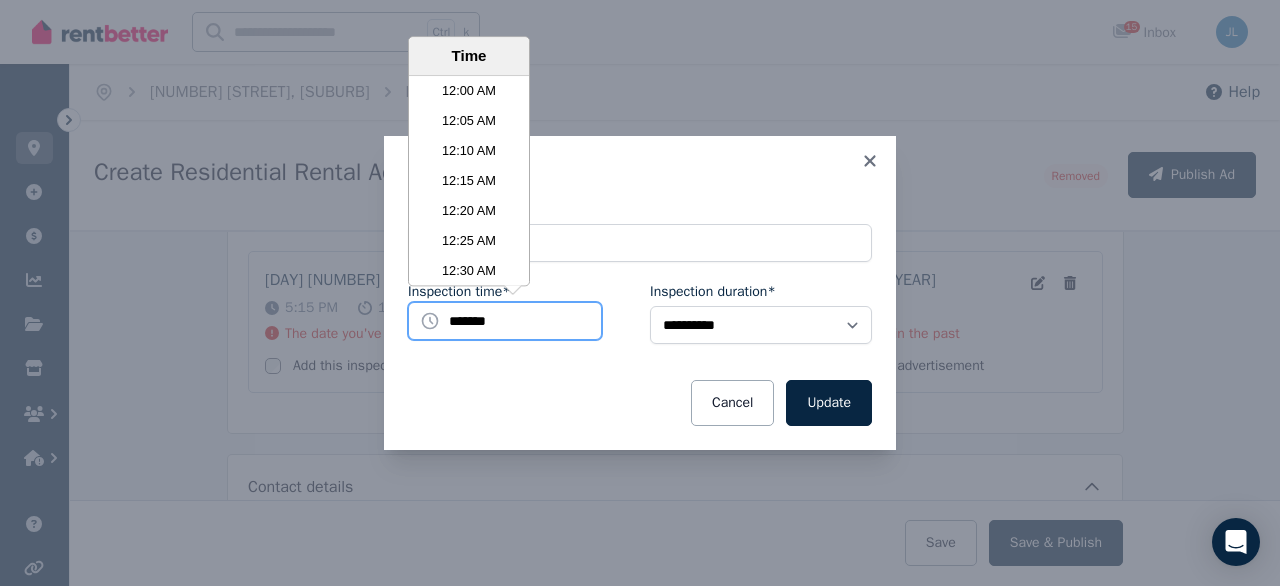 scroll, scrollTop: 6120, scrollLeft: 0, axis: vertical 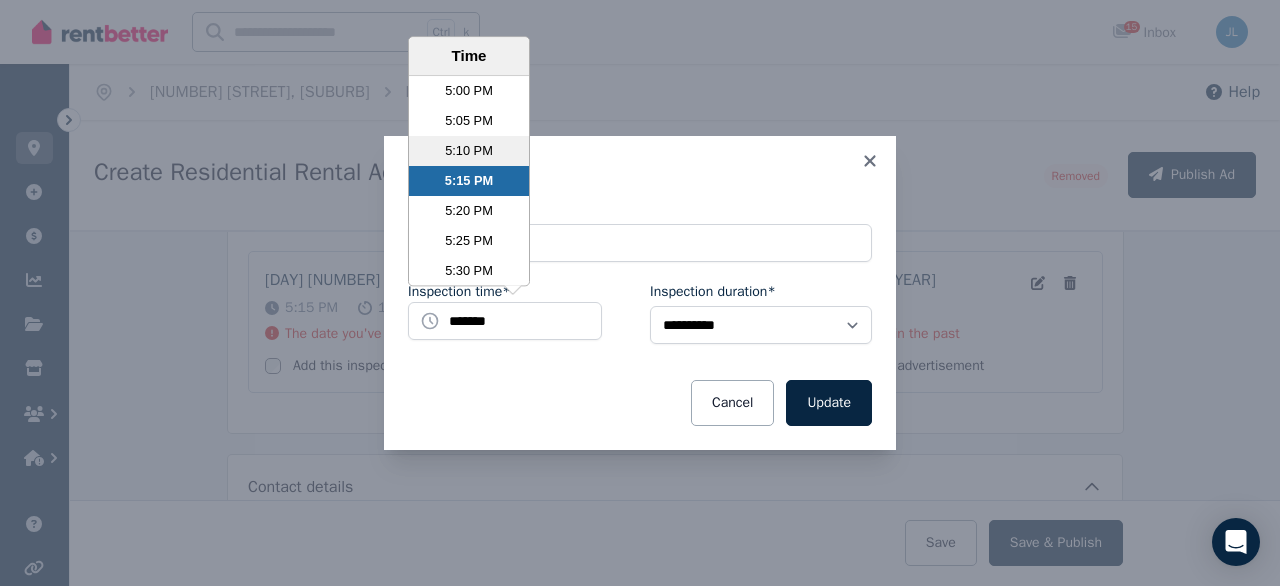 click on "5:10 PM" at bounding box center [469, 152] 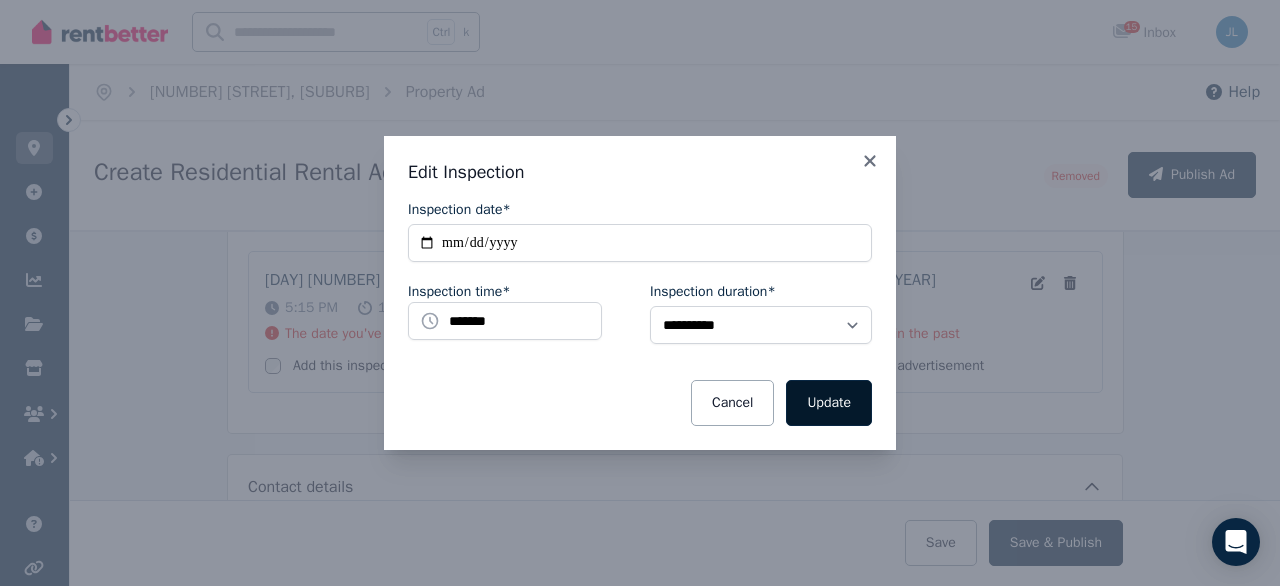 click on "Update" at bounding box center [829, 403] 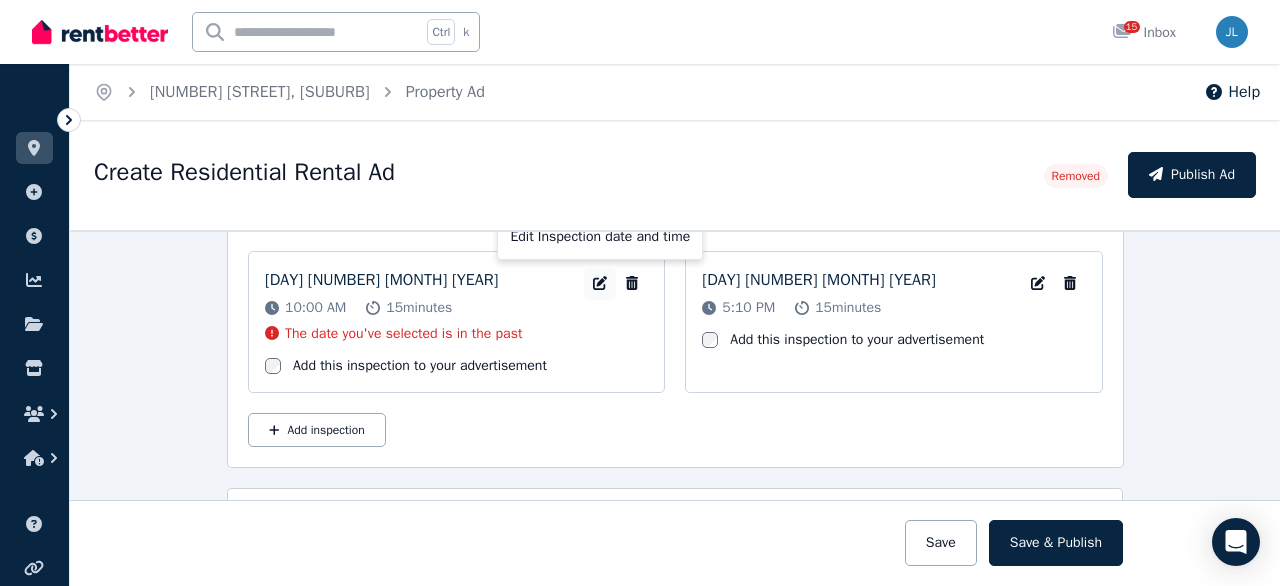 click 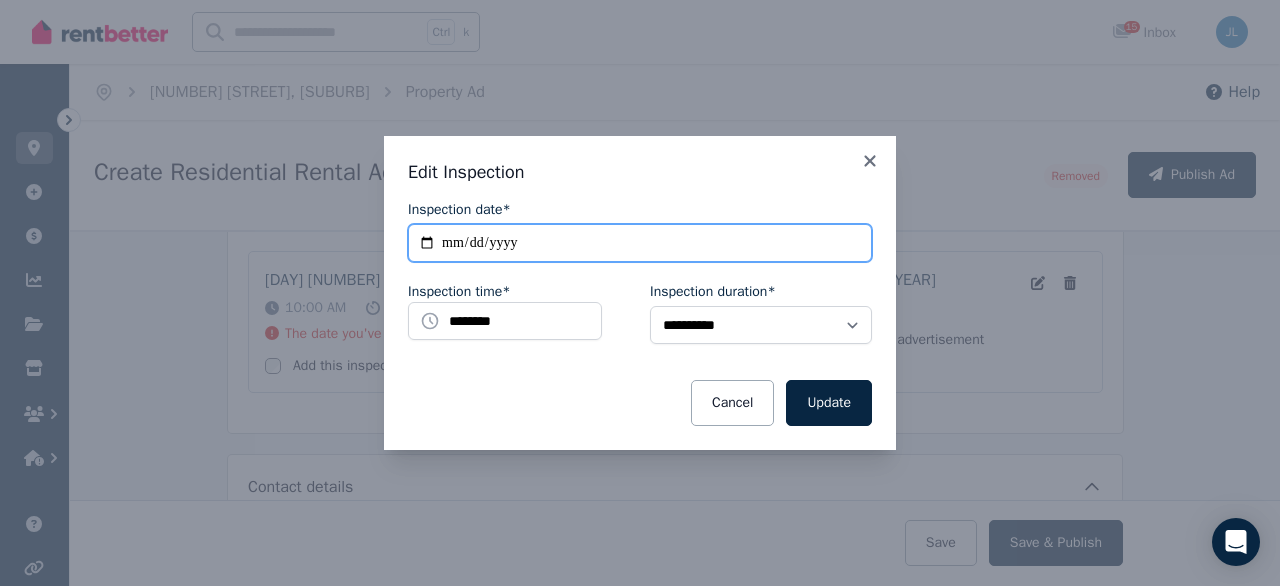 click on "**********" at bounding box center (640, 243) 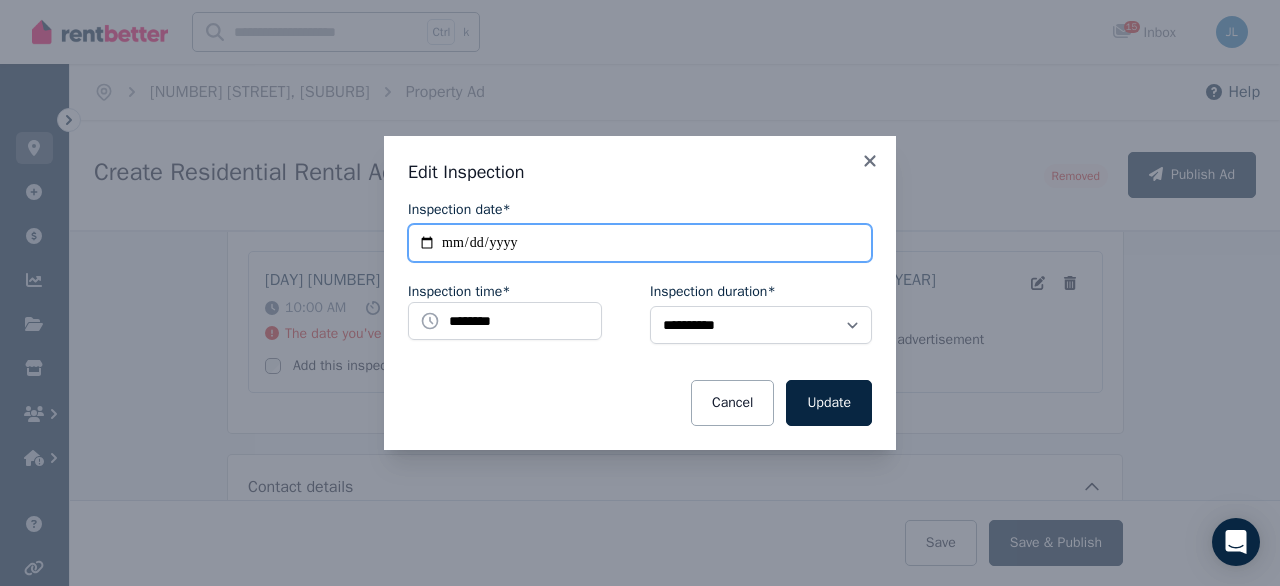type on "**********" 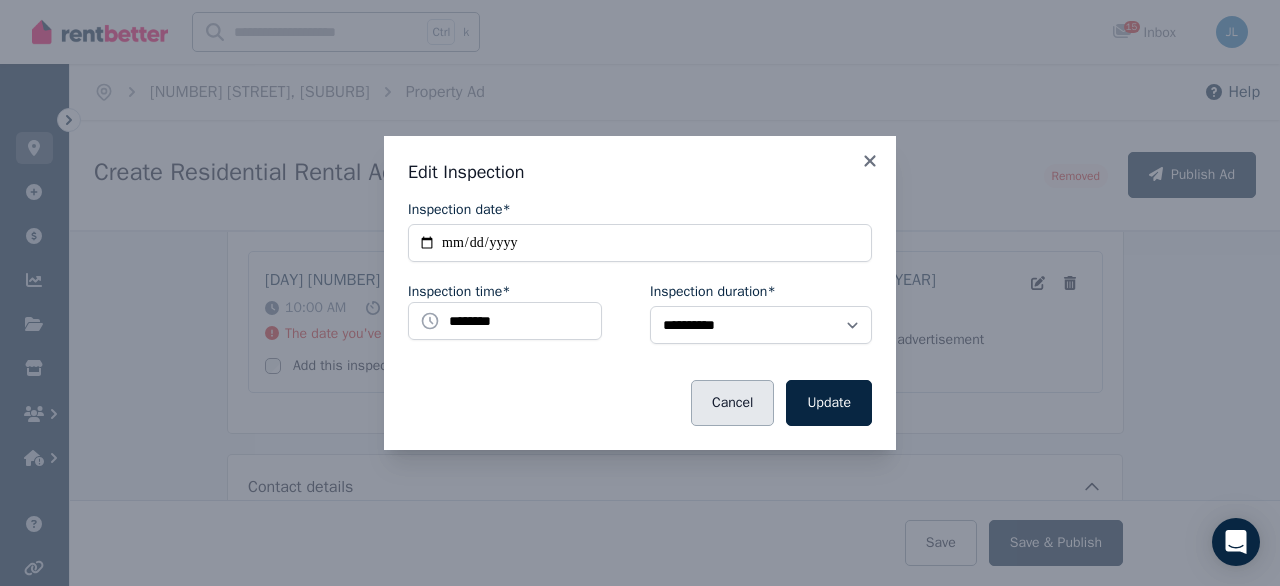 click on "Cancel" at bounding box center (732, 403) 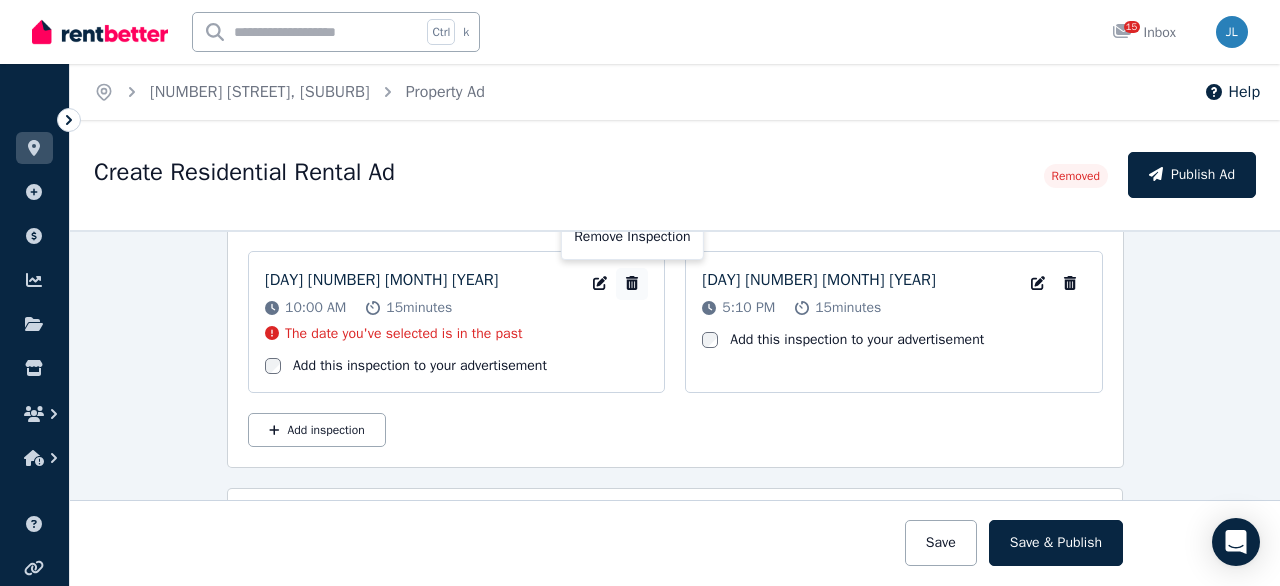 click 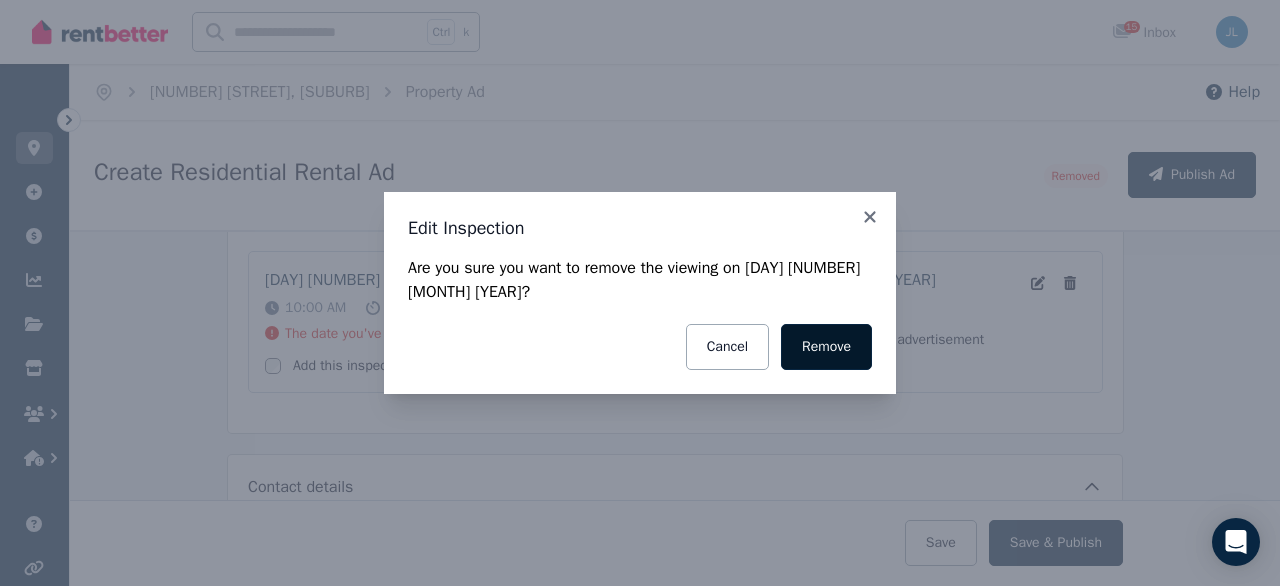click on "Remove" at bounding box center [826, 347] 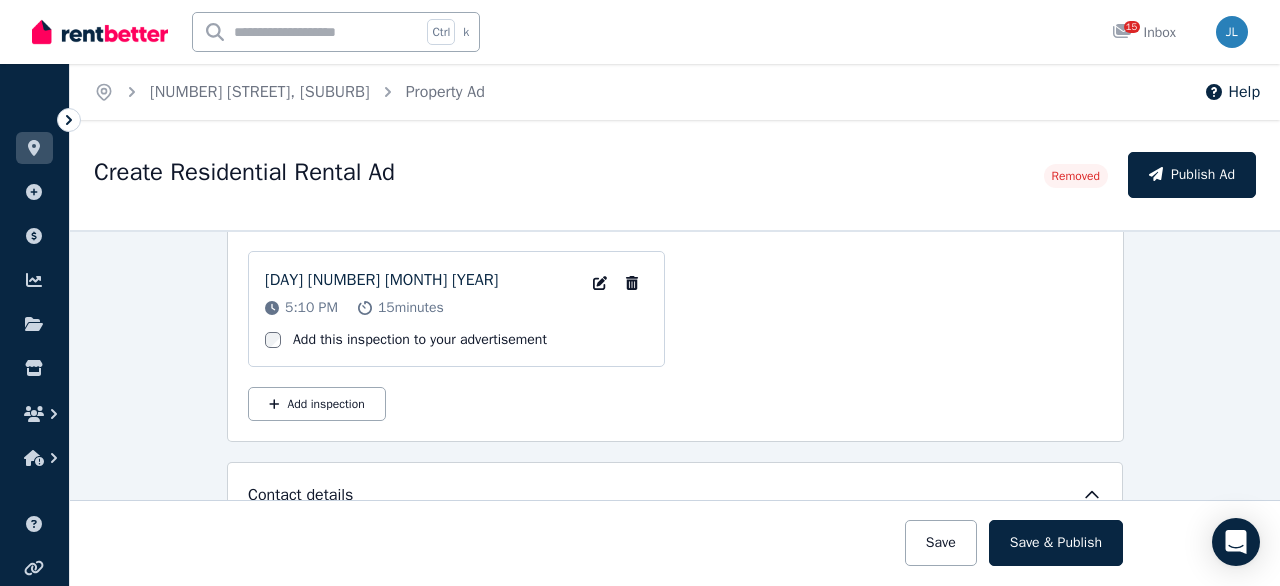 click on "[DAY] [NUMBER] [MONTH] [YEAR] [TIME] [MINUTES] Edit Inspection date and time Remove Inspection Add this inspection to your advertisement Add inspection" at bounding box center [675, 336] 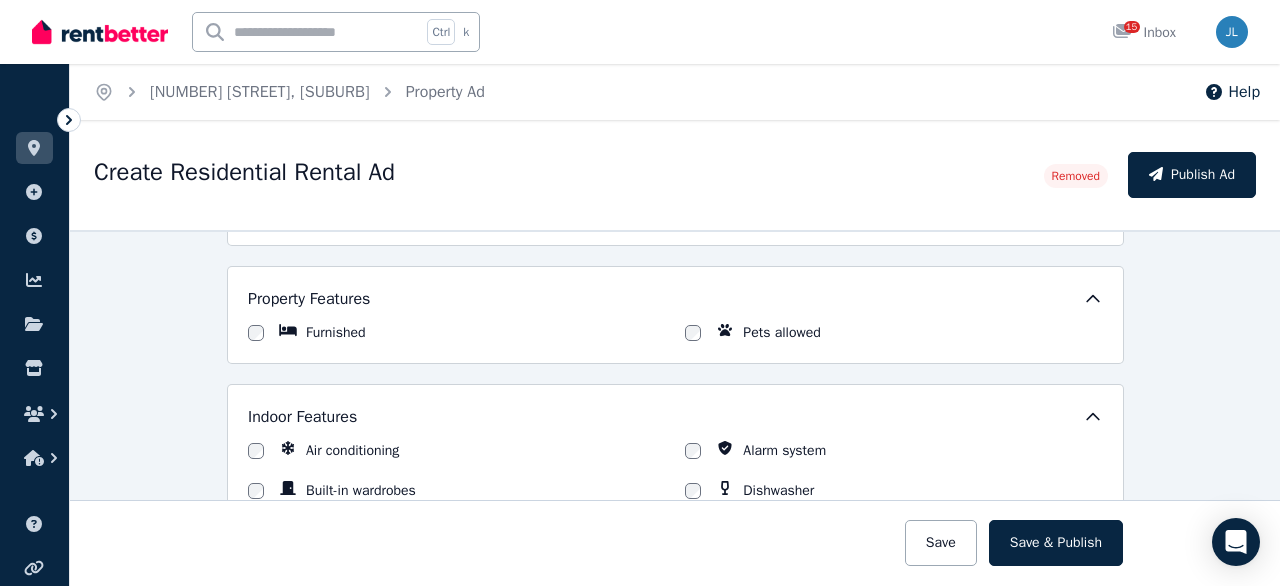 scroll, scrollTop: 1702, scrollLeft: 0, axis: vertical 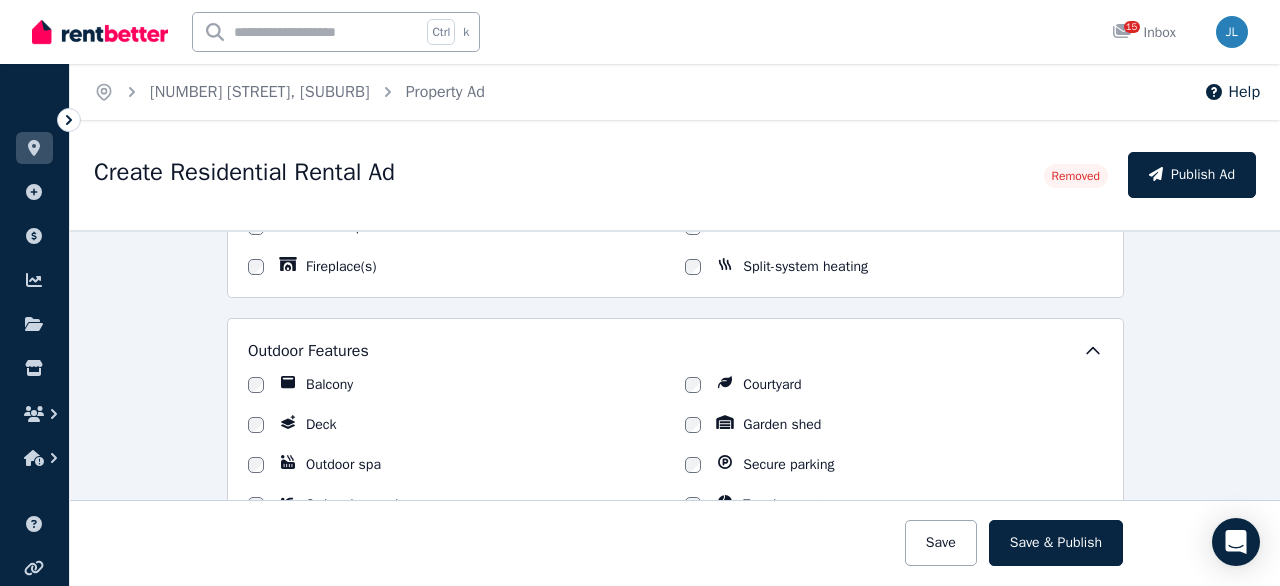 click on "Deck" at bounding box center [321, 425] 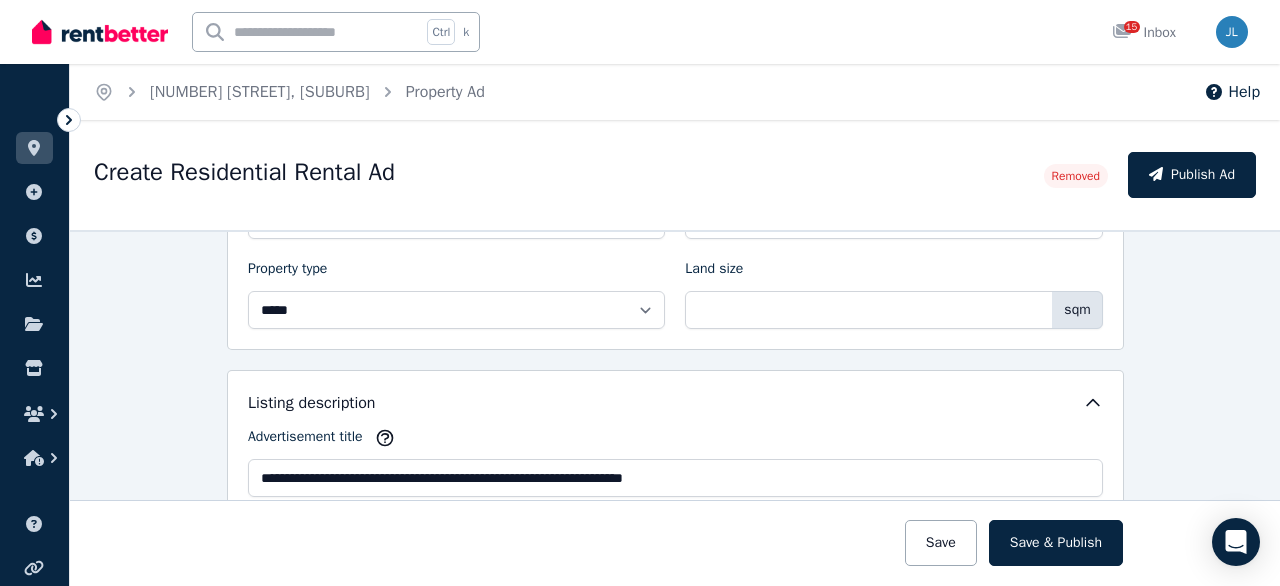 scroll, scrollTop: 806, scrollLeft: 0, axis: vertical 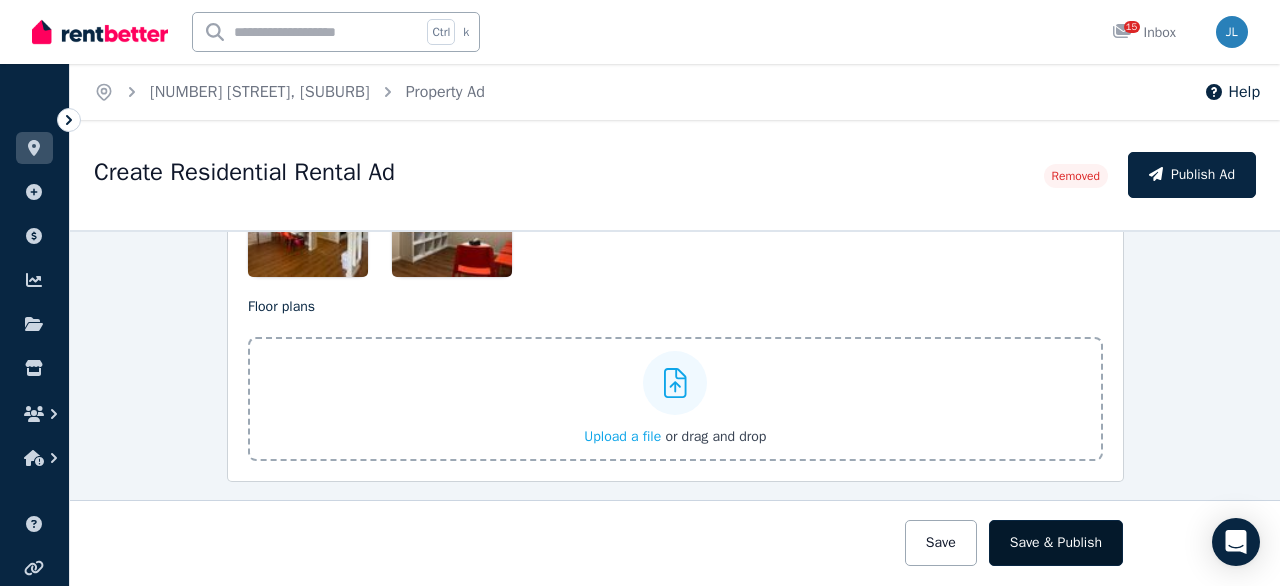 click on "Save & Publish" at bounding box center (1056, 543) 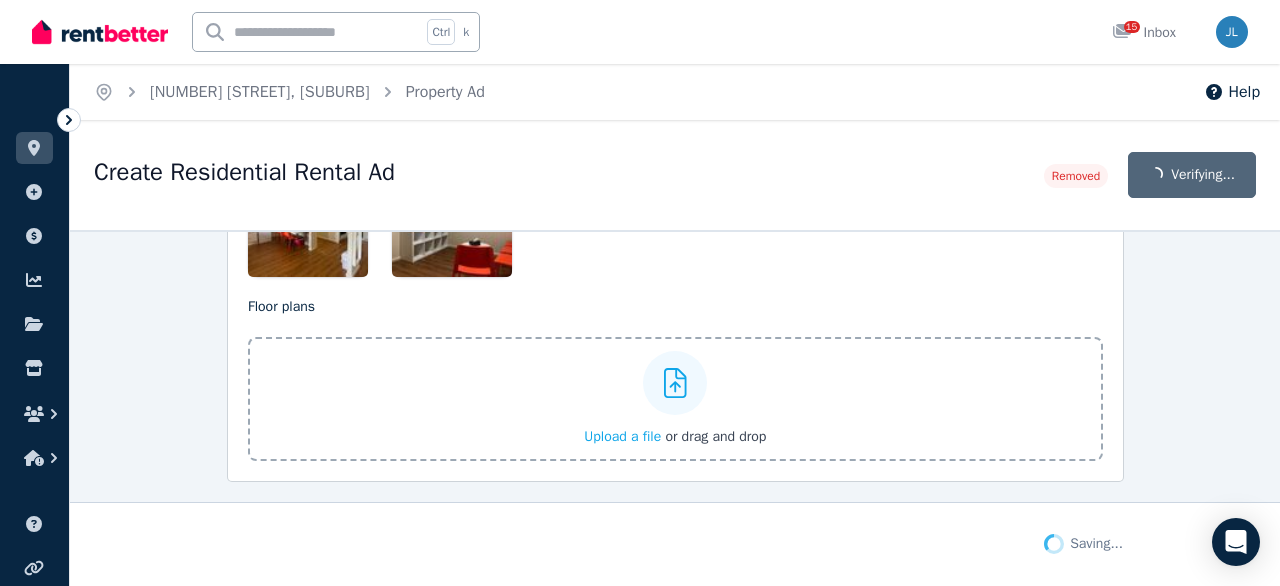 scroll, scrollTop: 2956, scrollLeft: 0, axis: vertical 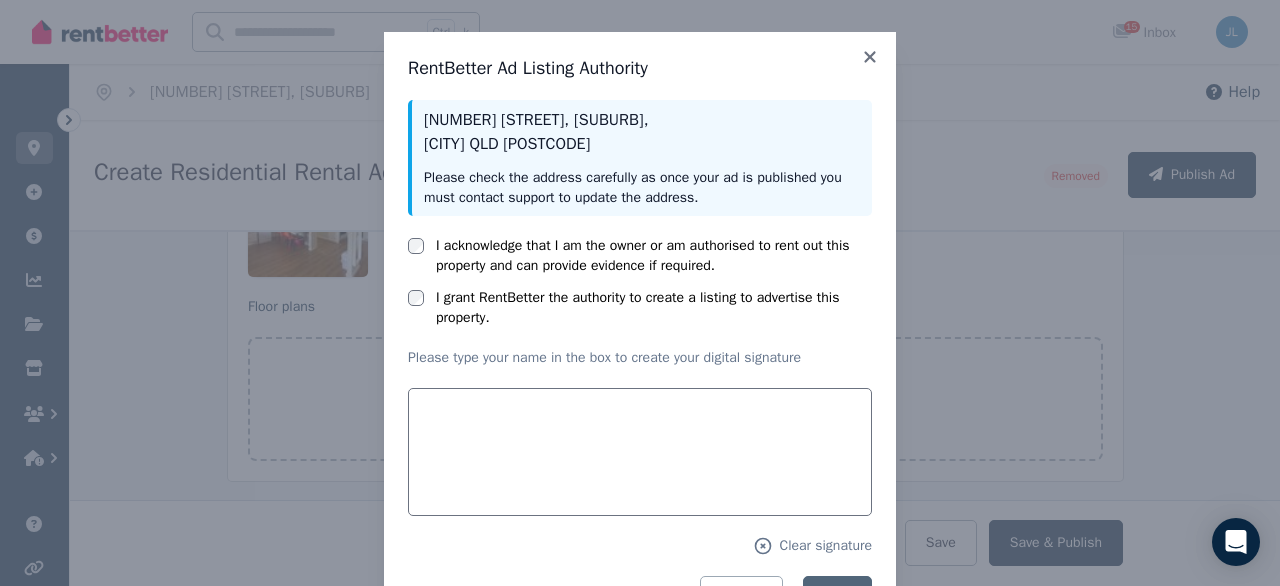 drag, startPoint x: 546, startPoint y: 253, endPoint x: 521, endPoint y: 296, distance: 49.73932 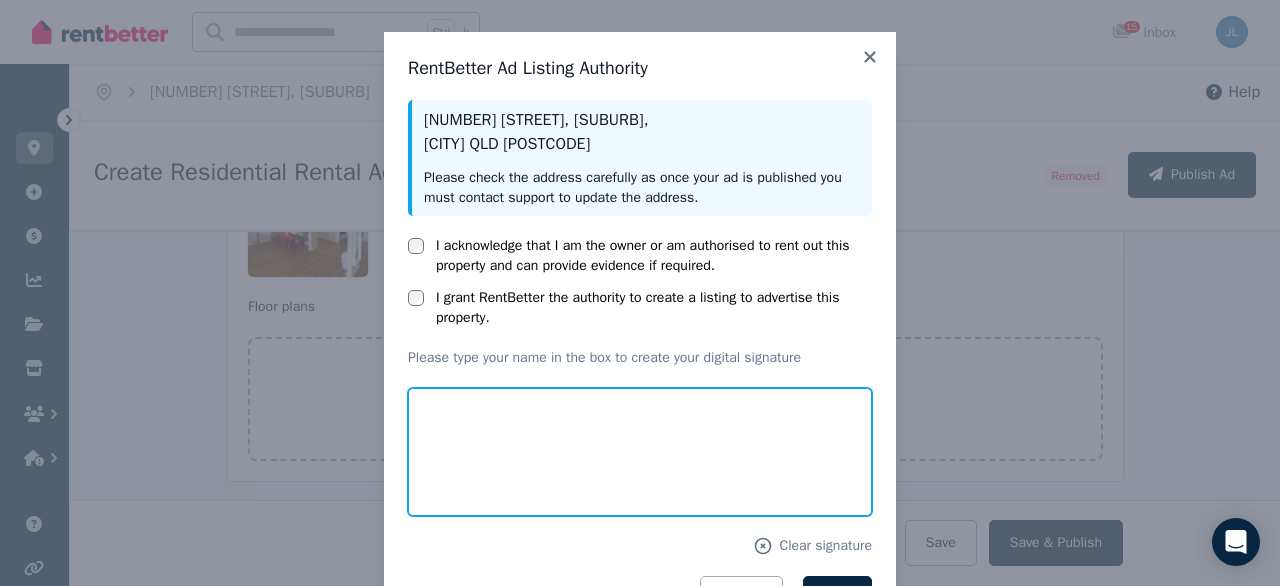 drag, startPoint x: 453, startPoint y: 443, endPoint x: 529, endPoint y: 430, distance: 77.10383 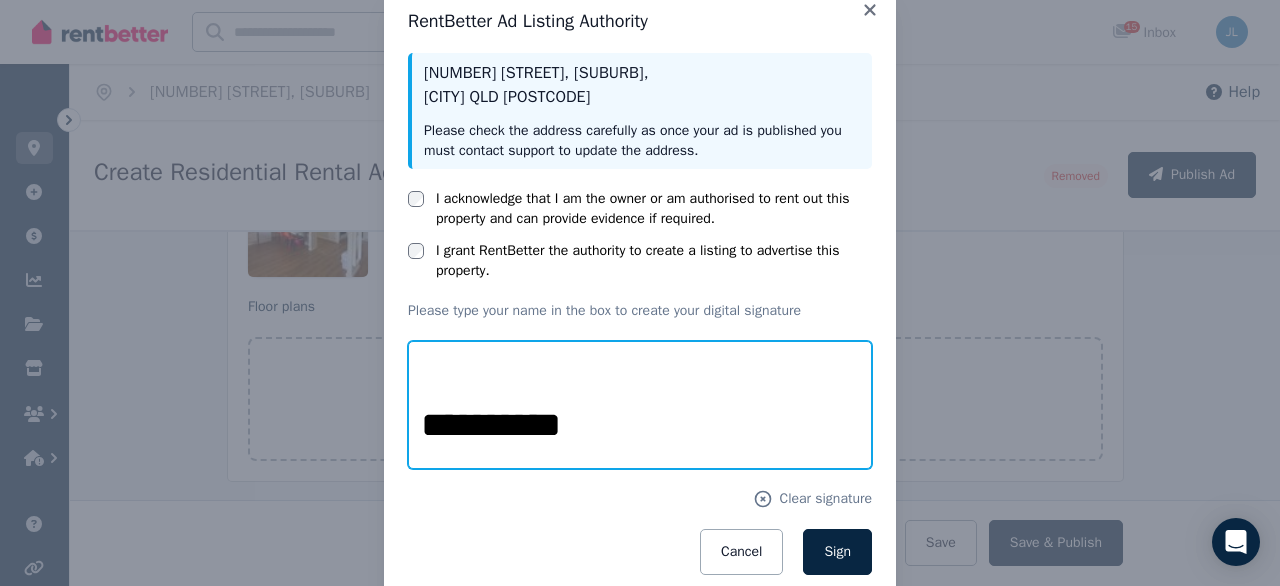scroll, scrollTop: 91, scrollLeft: 0, axis: vertical 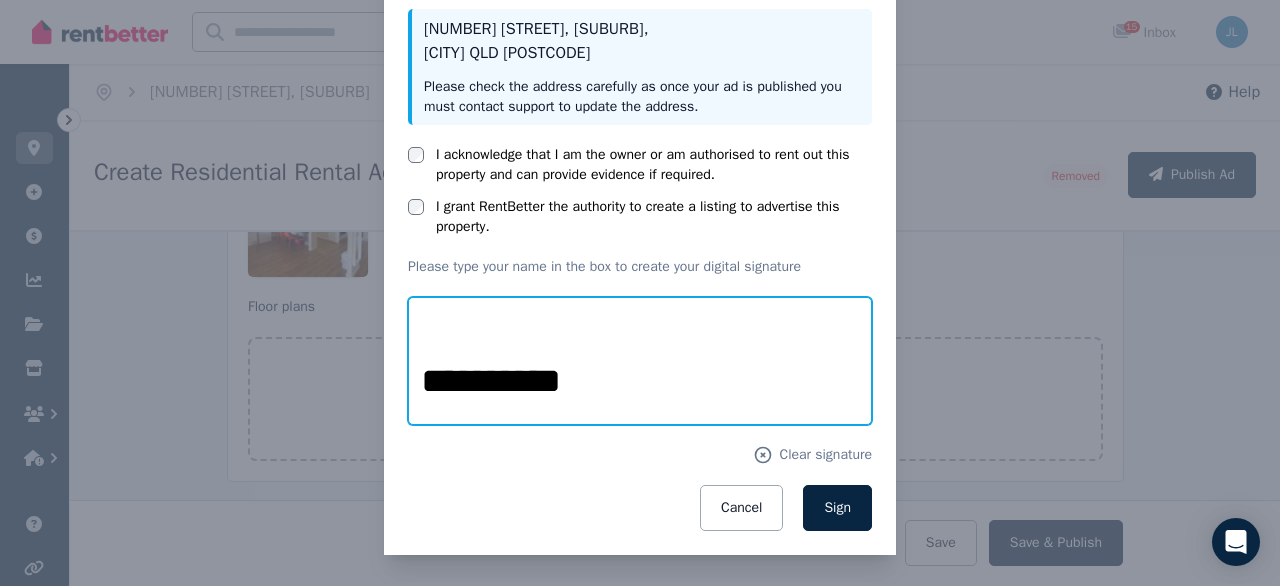 type on "**********" 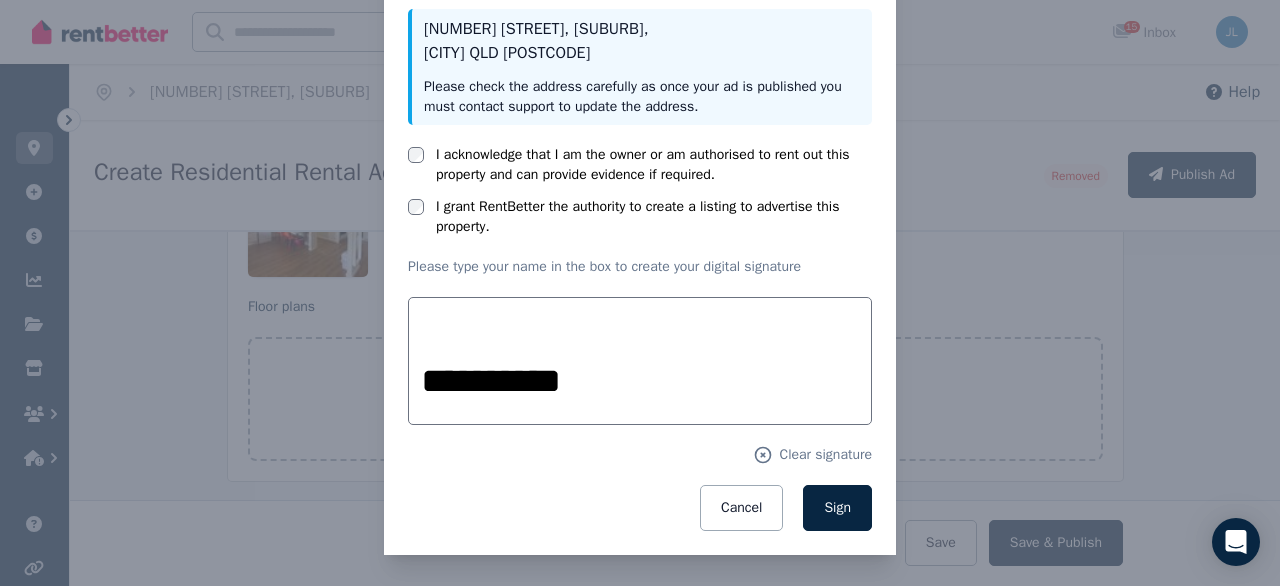 click on "Sign" at bounding box center [837, 507] 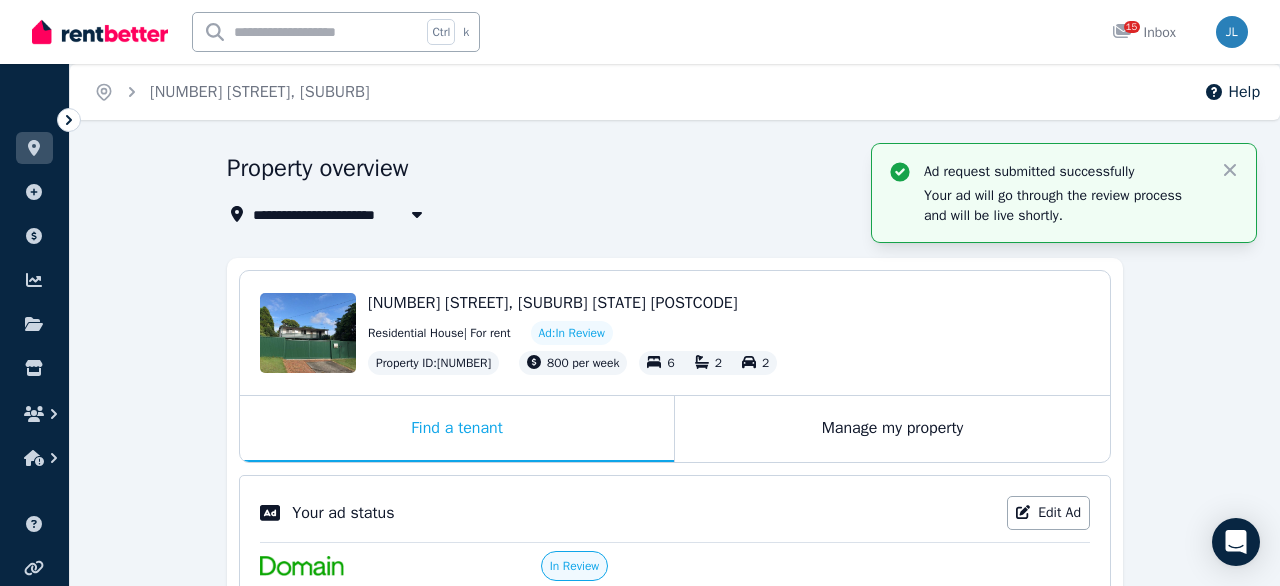 click on "Edit [NUMBER] [STREET], [SUBURB] [STATE] [POSTCODE] Residential   House  | For rent Ad:  In Review Property ID :  [NUMBER] [PRICE] per week [NUMBER] [NUMBER] [NUMBER]" at bounding box center (675, 333) 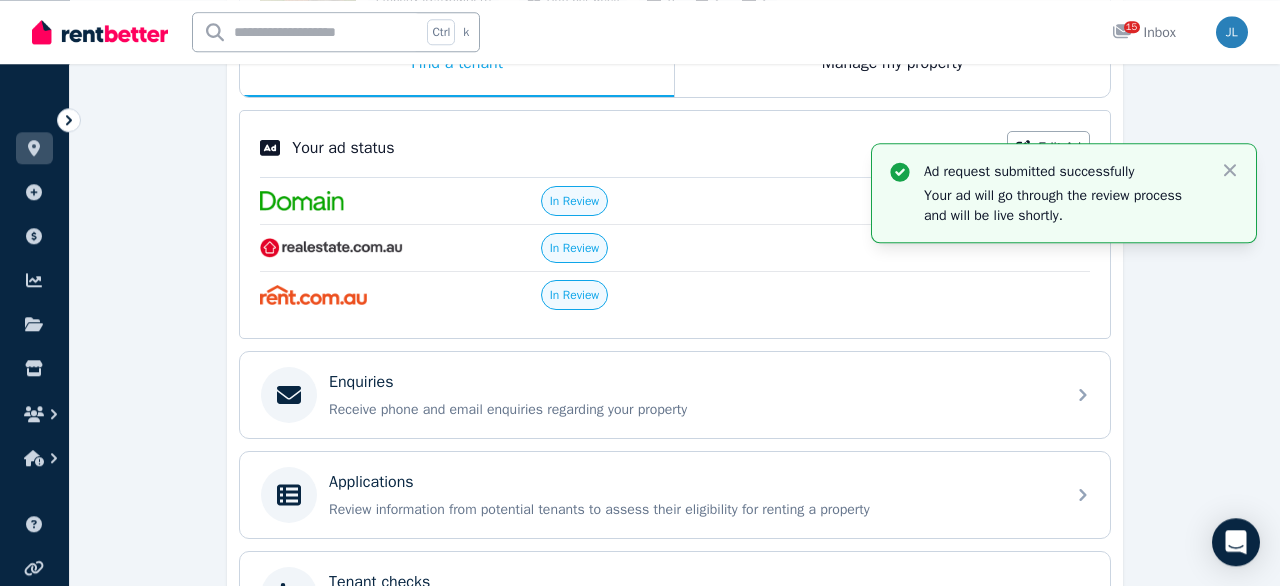 scroll, scrollTop: 312, scrollLeft: 0, axis: vertical 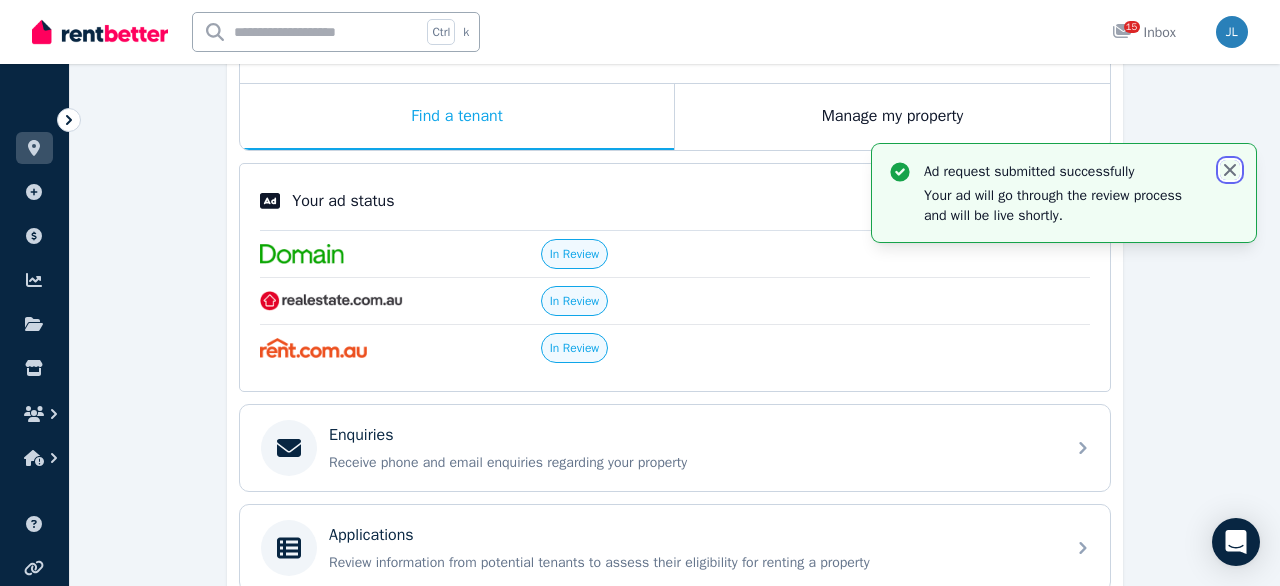 click 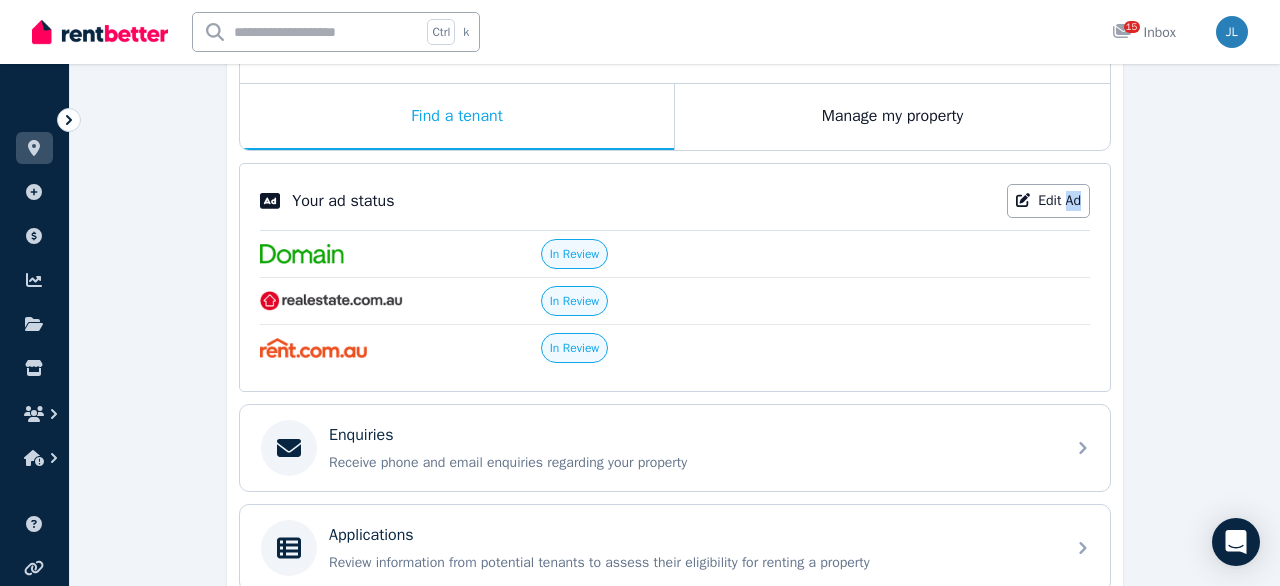 click on "**********" at bounding box center (675, 360) 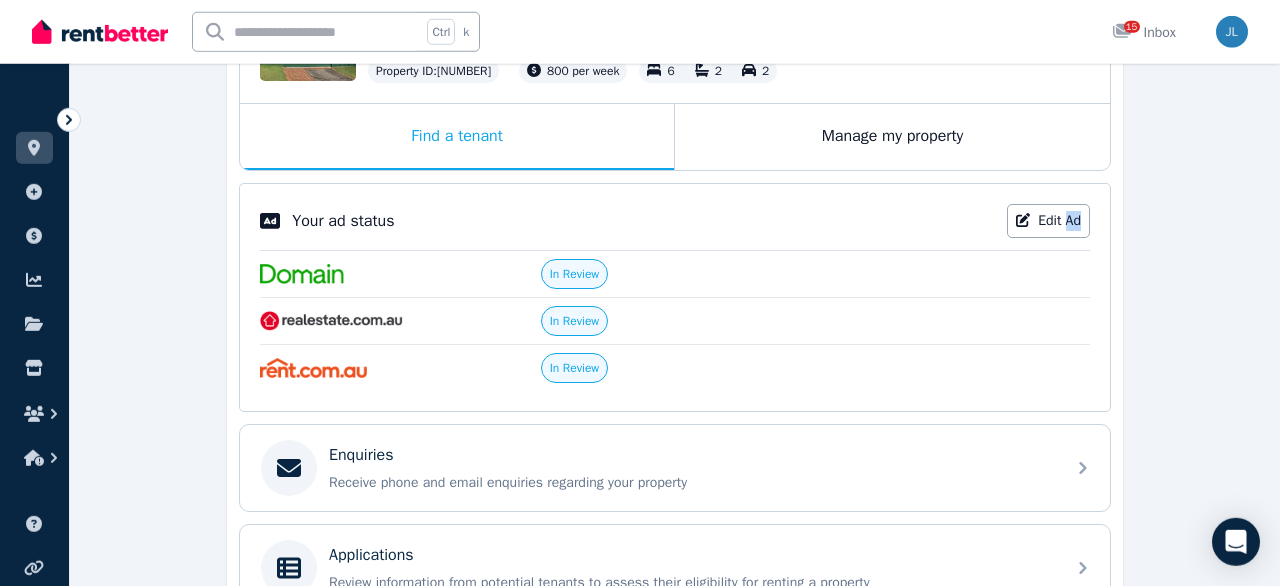 scroll, scrollTop: 491, scrollLeft: 0, axis: vertical 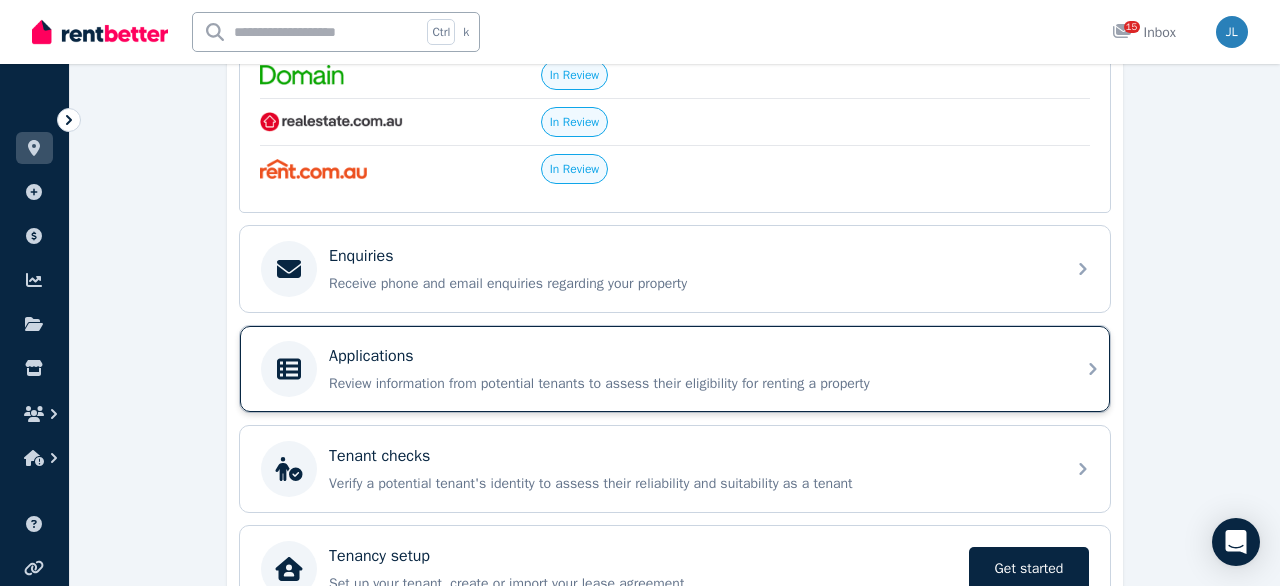 click on "Review information from potential tenants to assess their eligibility for renting a property" at bounding box center (691, 384) 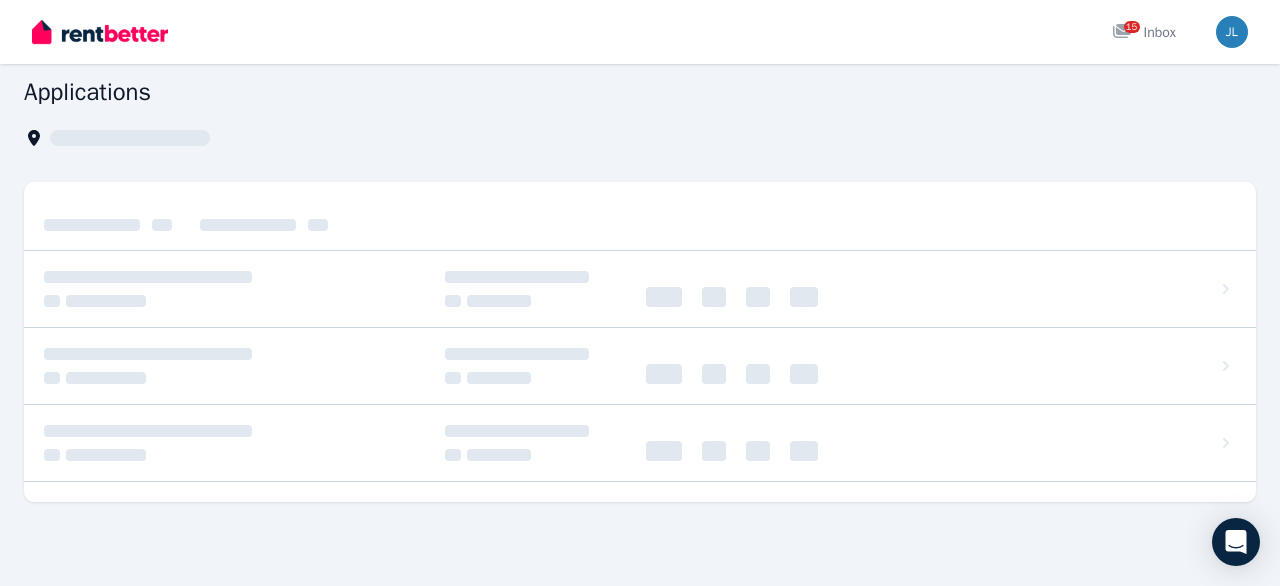 scroll, scrollTop: 0, scrollLeft: 0, axis: both 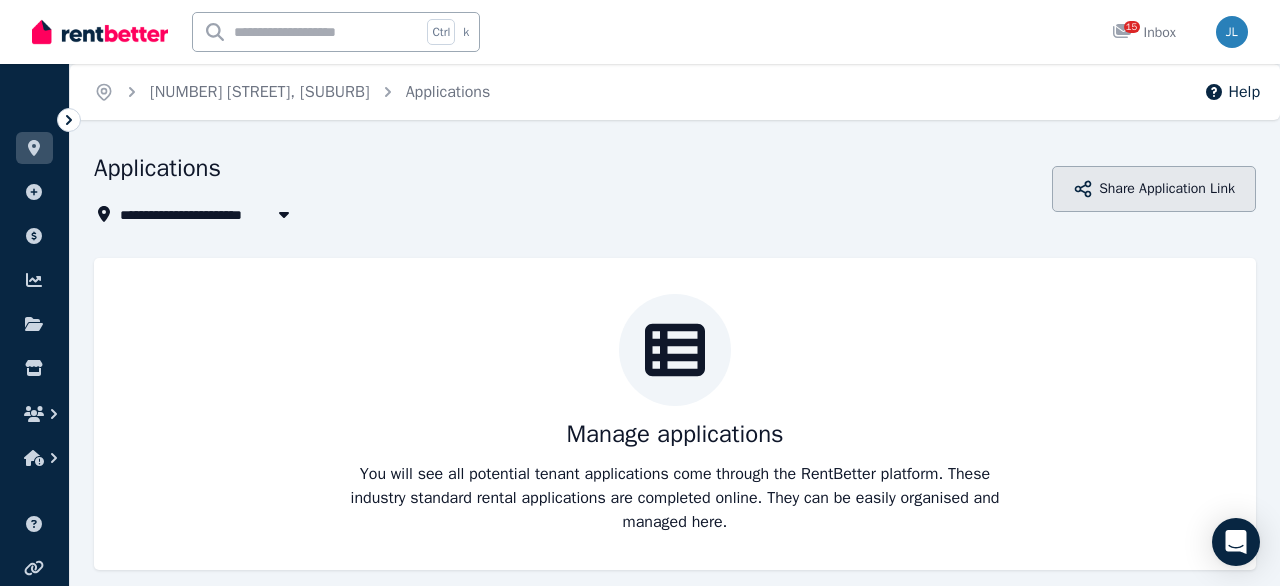 click on "Share Application Link" at bounding box center [1154, 189] 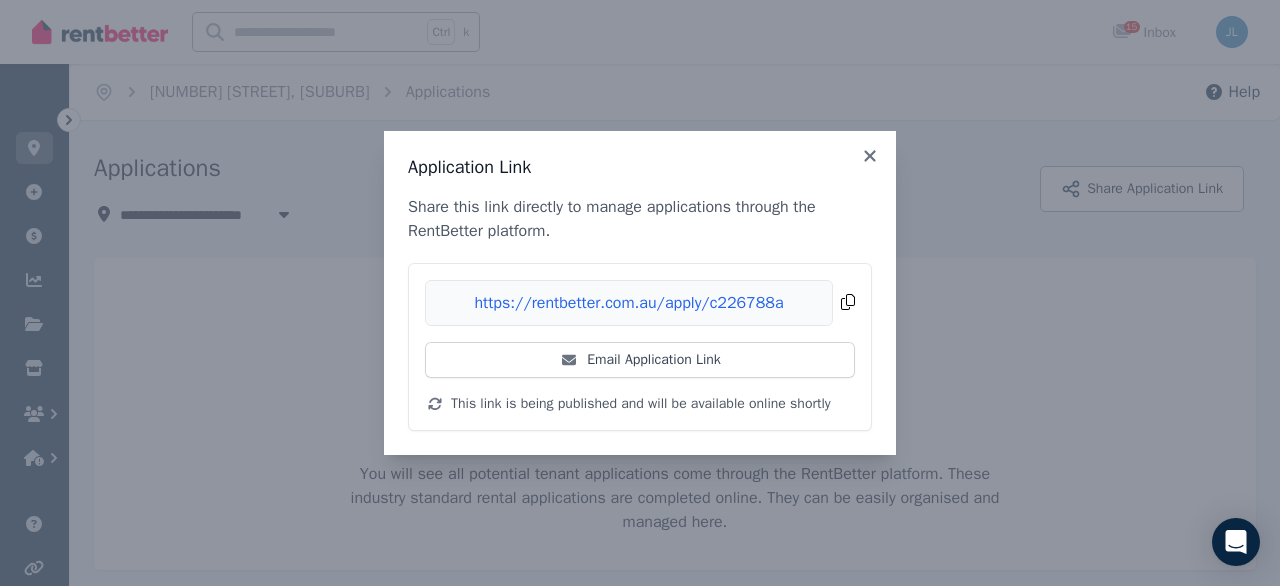 click on "Copied!" at bounding box center (640, 303) 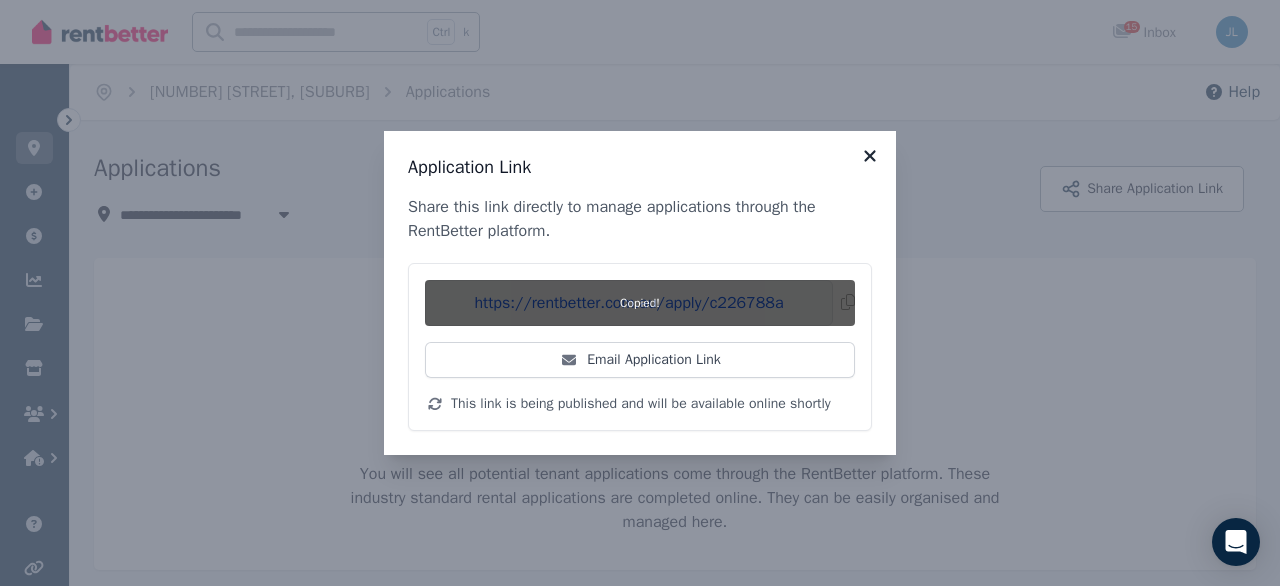 click 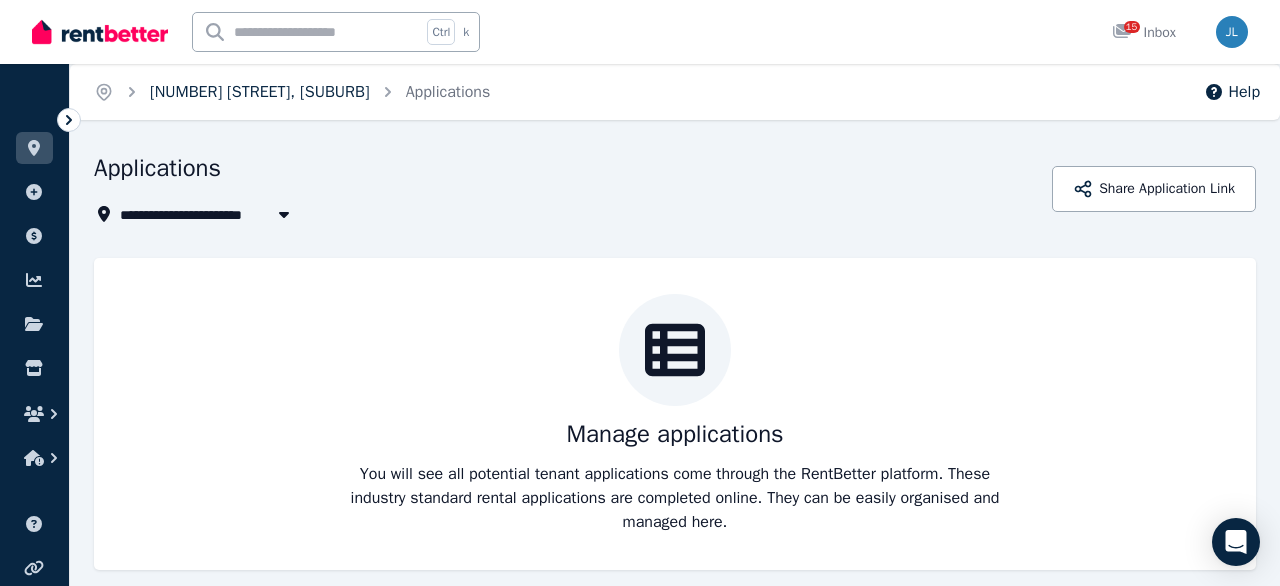 click on "[NUMBER] [STREET], [SUBURB]" at bounding box center (260, 92) 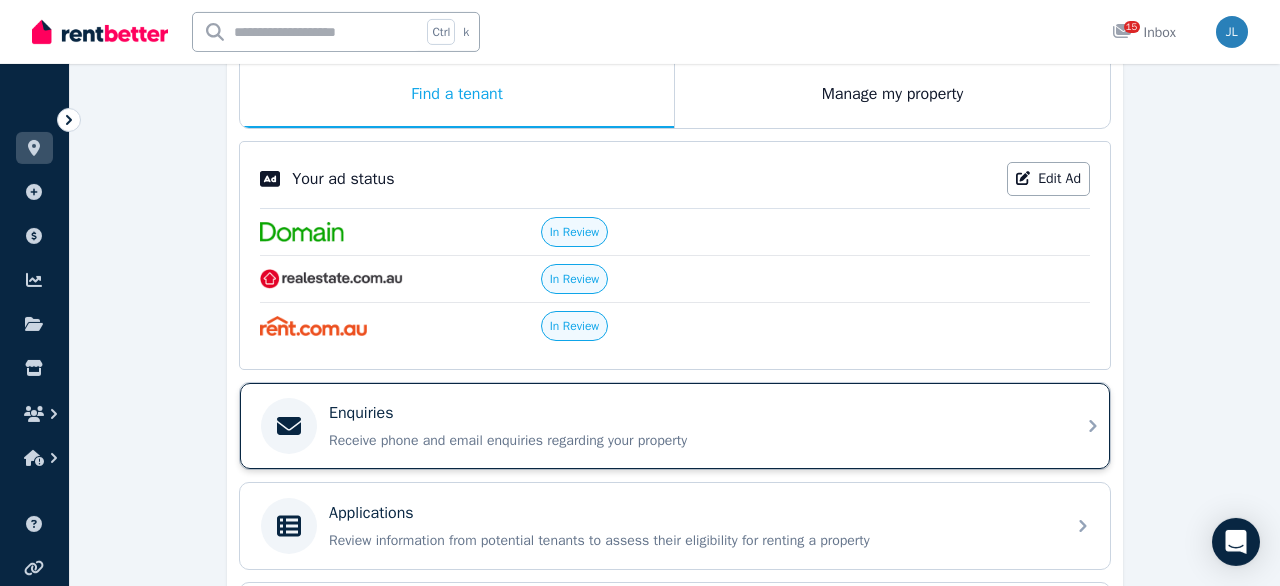 scroll, scrollTop: 179, scrollLeft: 0, axis: vertical 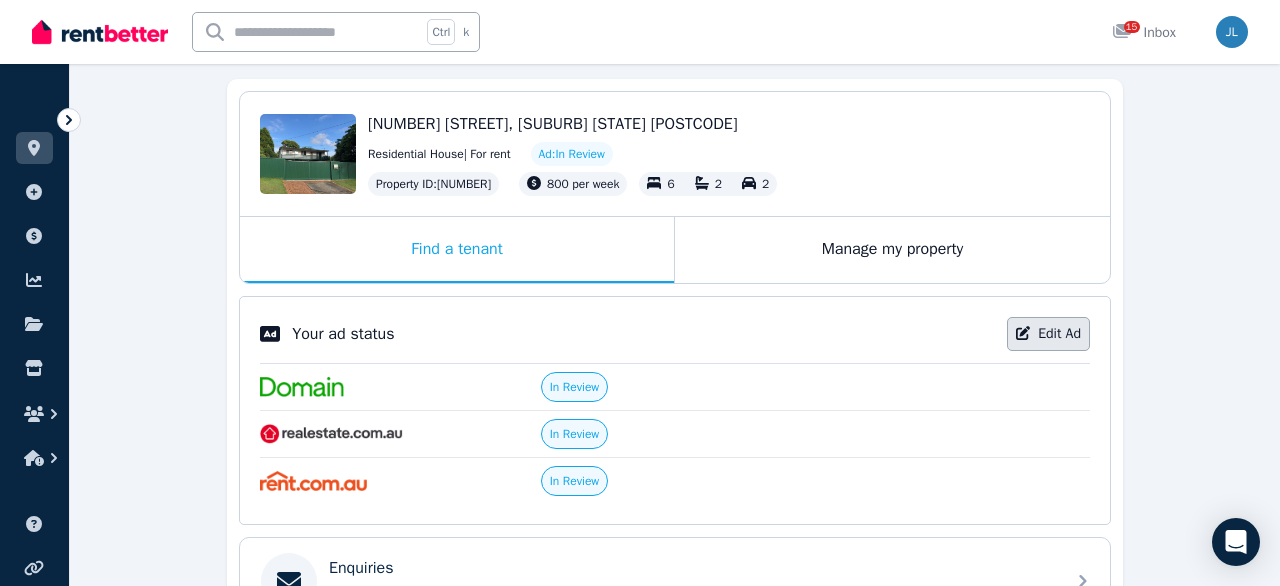 click on "Edit Ad" at bounding box center (1048, 334) 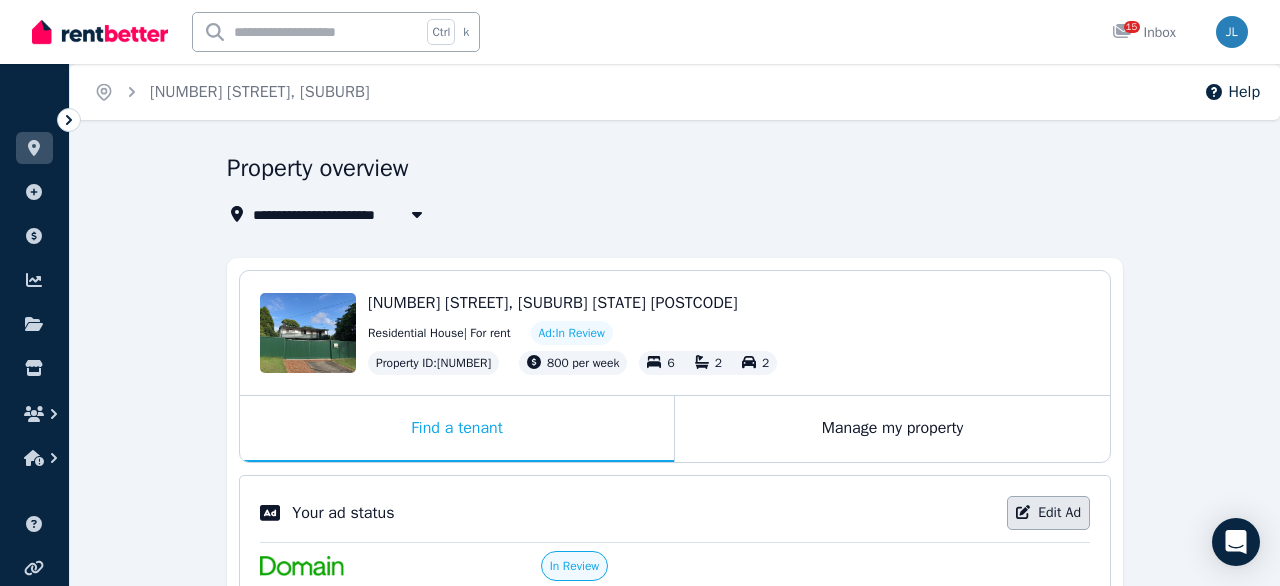 select on "***" 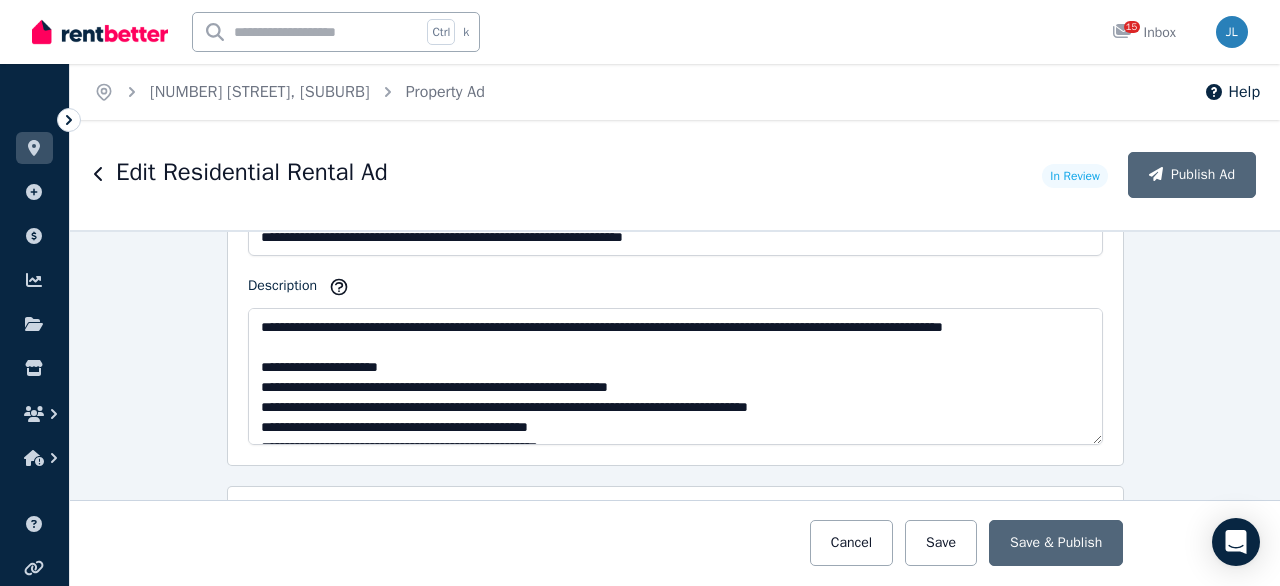 scroll, scrollTop: 1280, scrollLeft: 0, axis: vertical 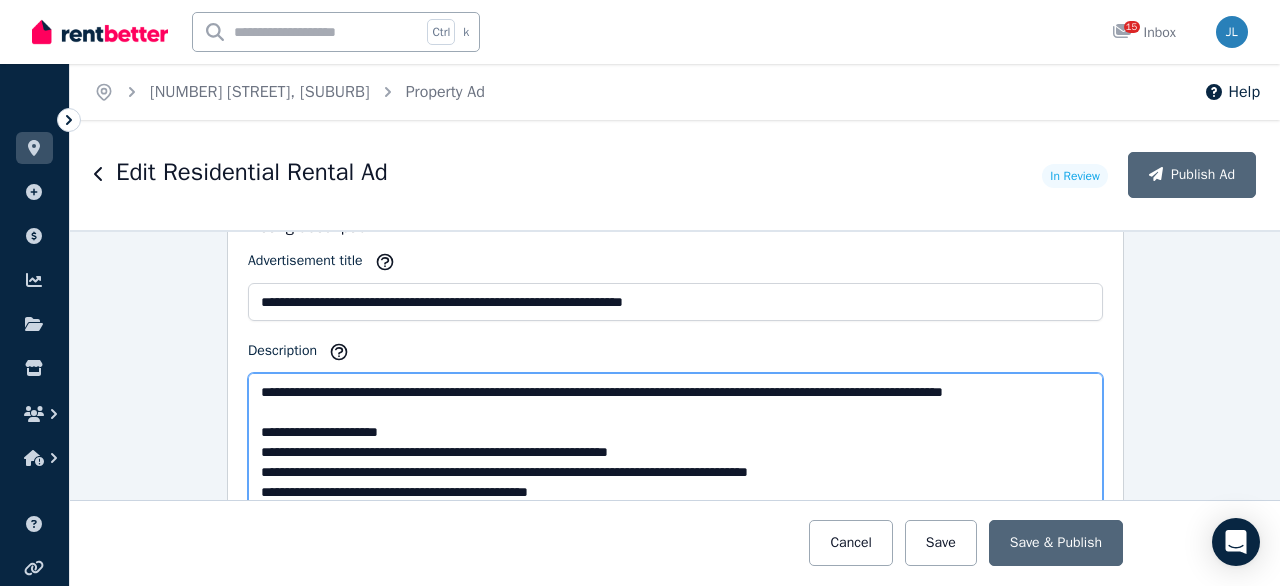 click on "**********" at bounding box center (675, 441) 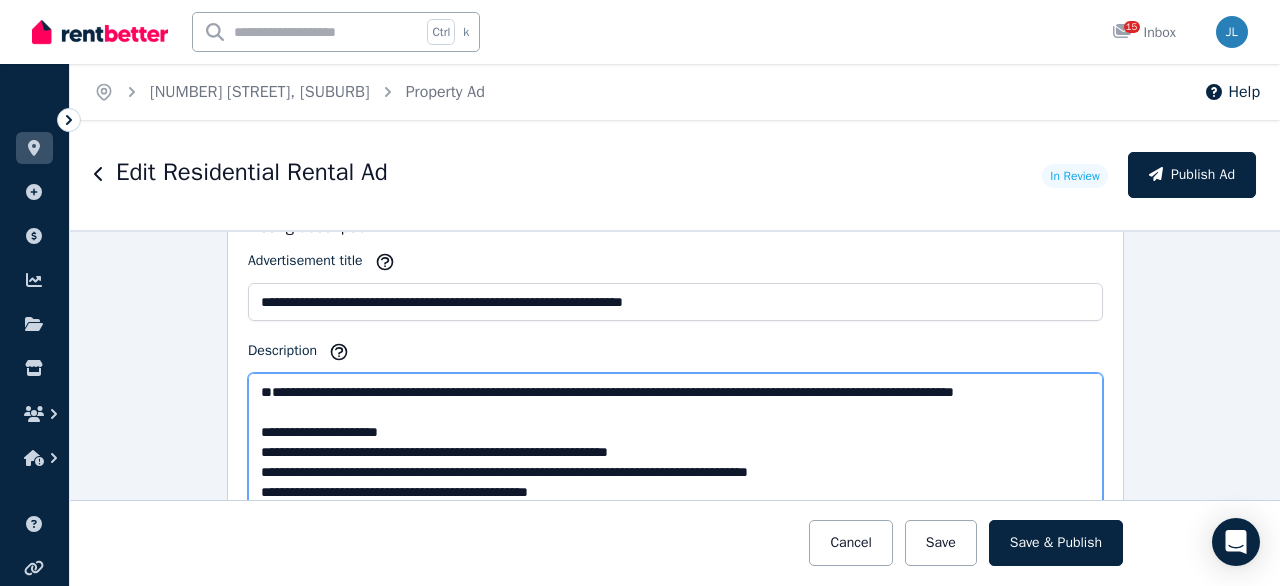 paste on "**********" 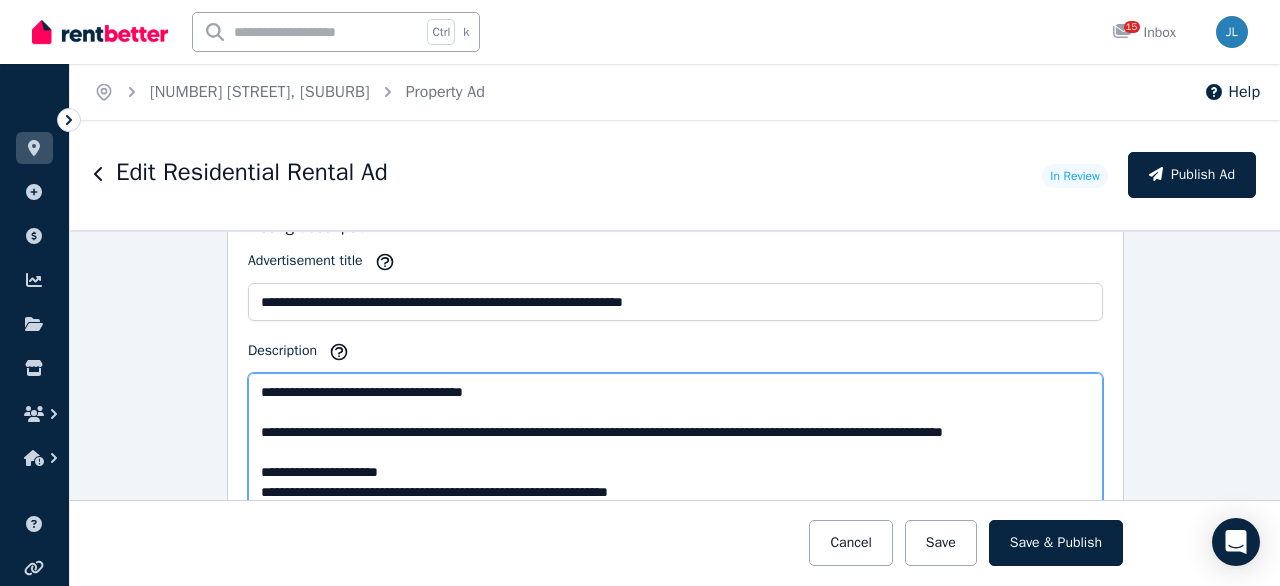 click on "**********" at bounding box center (675, 441) 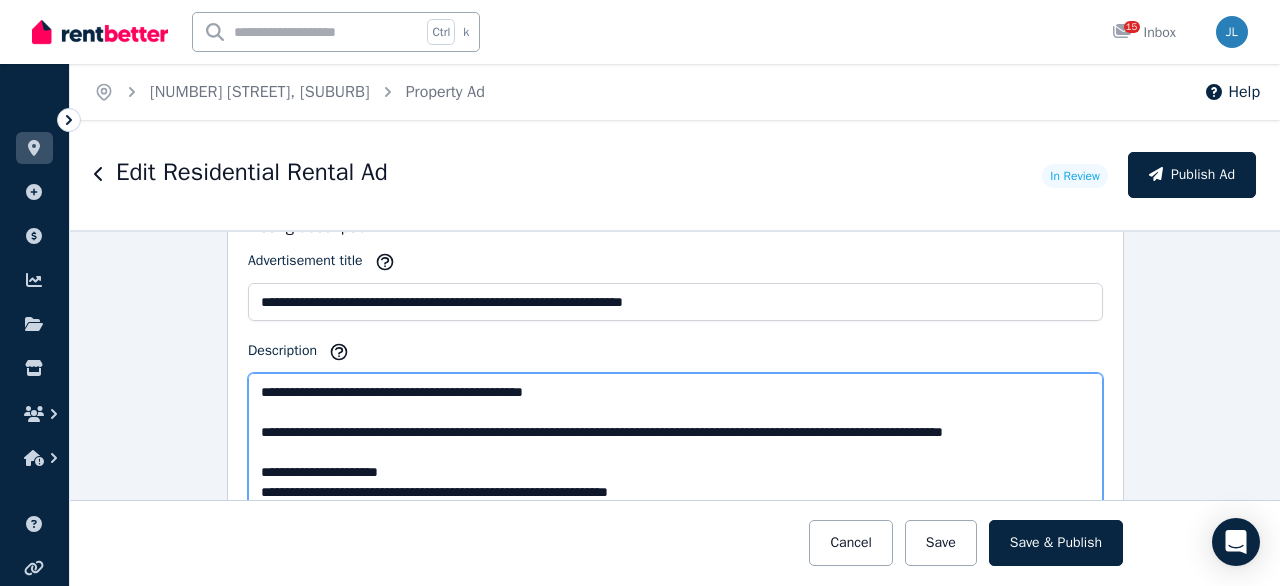 click on "**********" at bounding box center [675, 441] 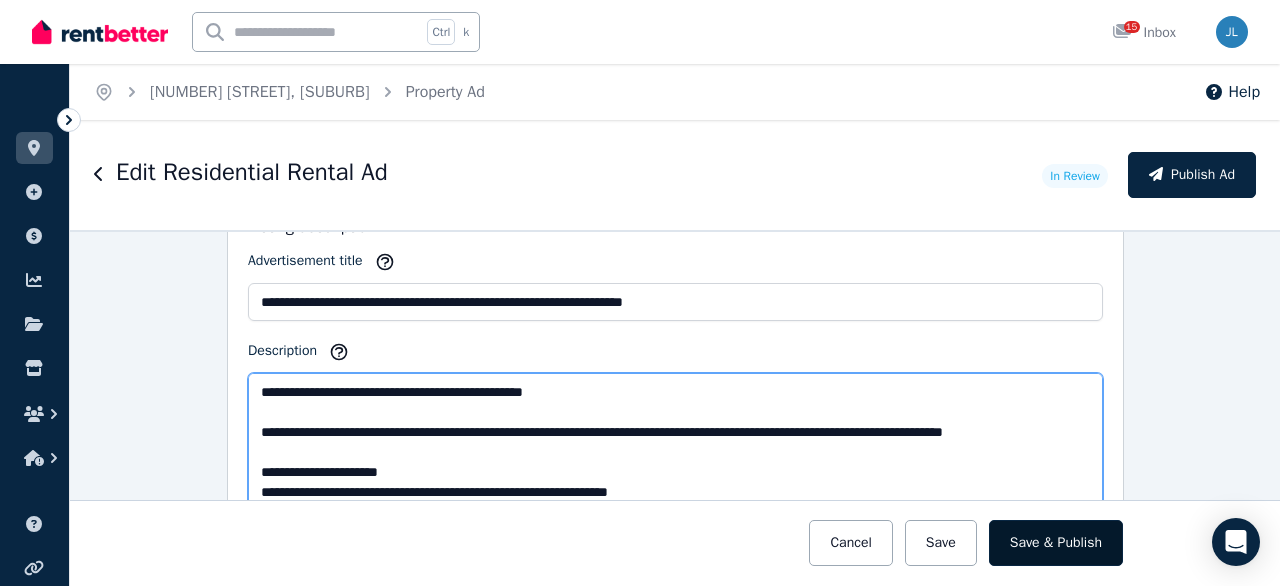 type on "**********" 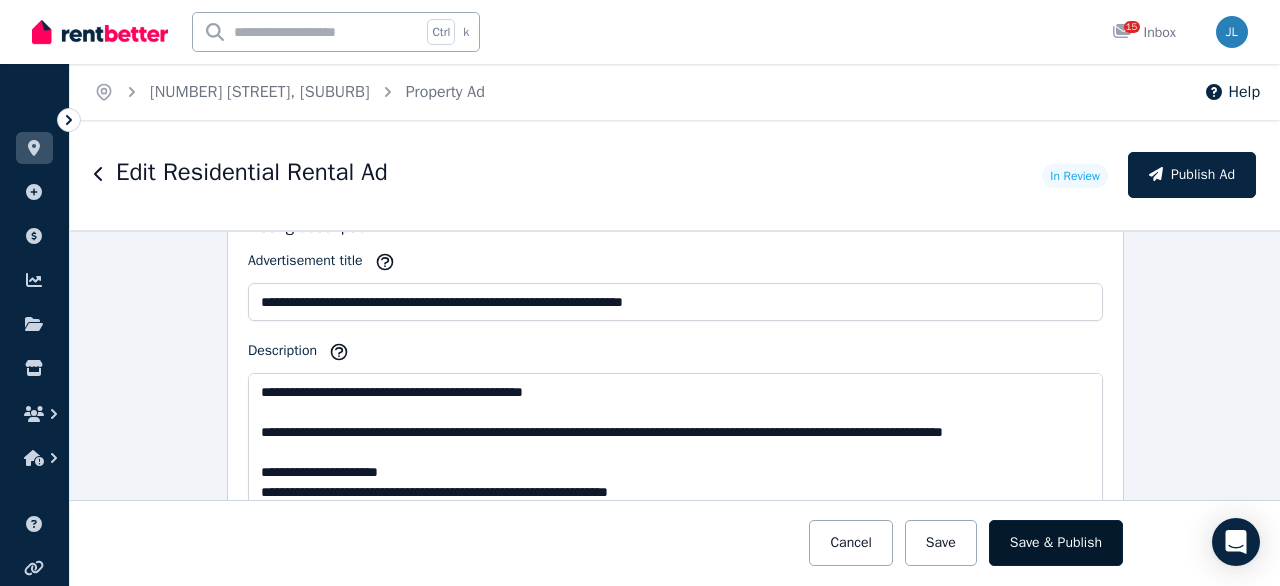 click on "Save & Publish" at bounding box center (1056, 543) 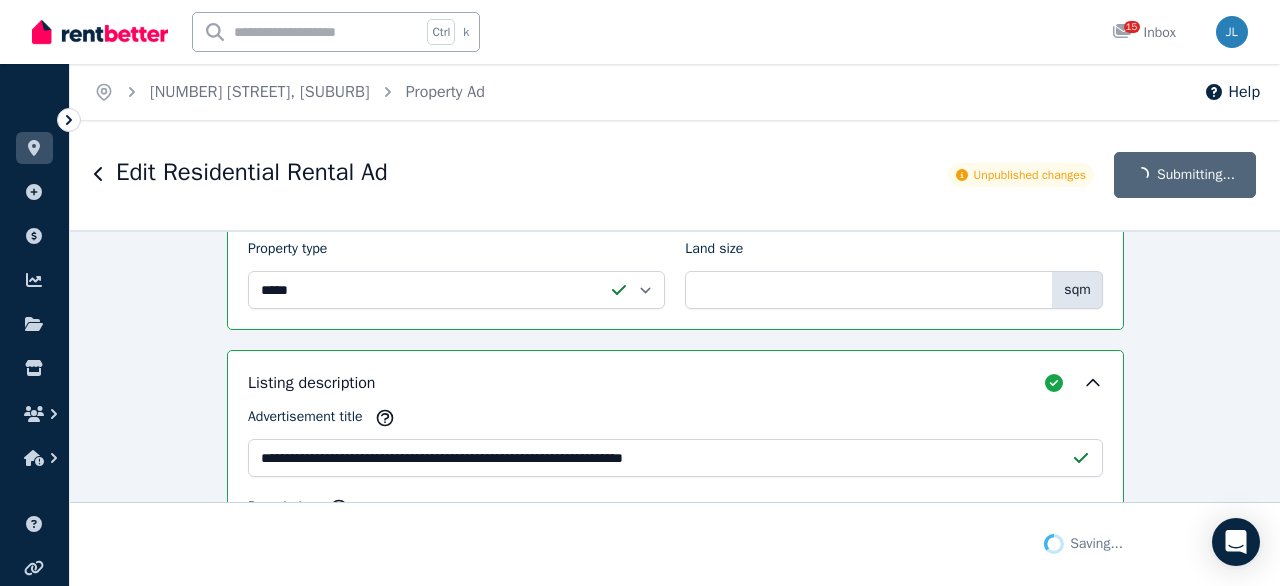scroll, scrollTop: 1436, scrollLeft: 0, axis: vertical 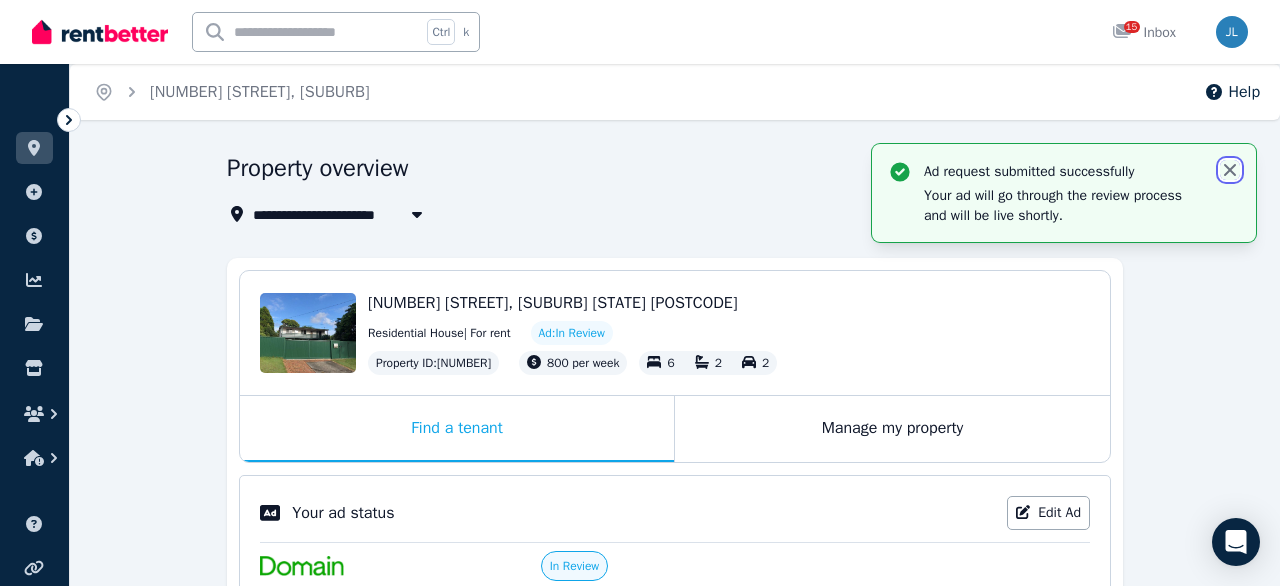 click 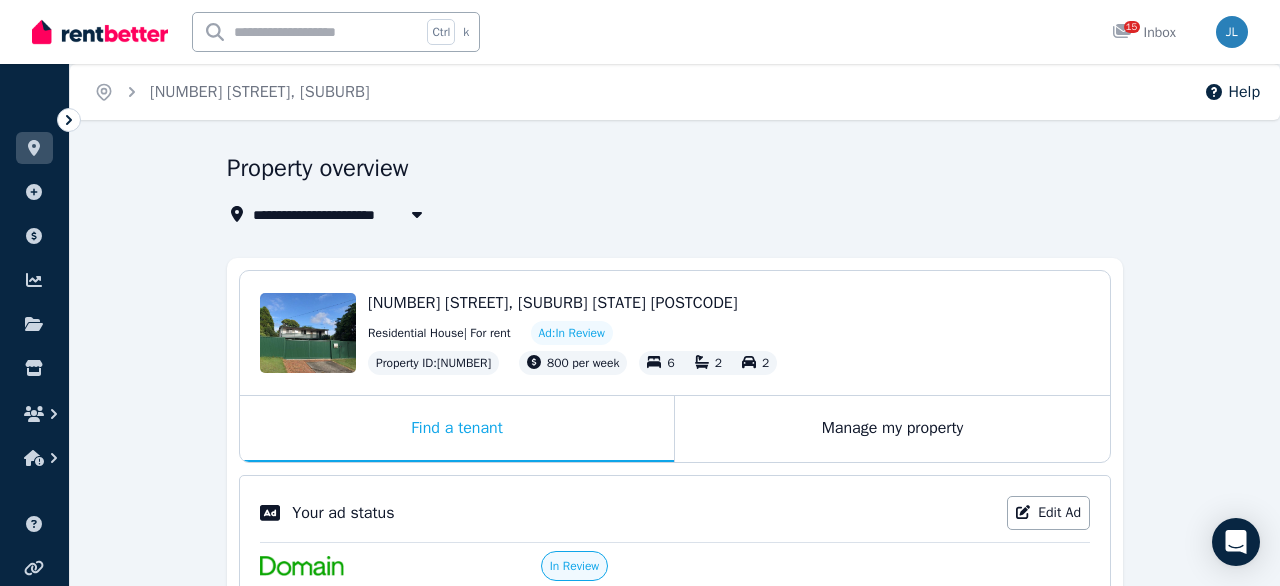 click on "**********" at bounding box center (675, 672) 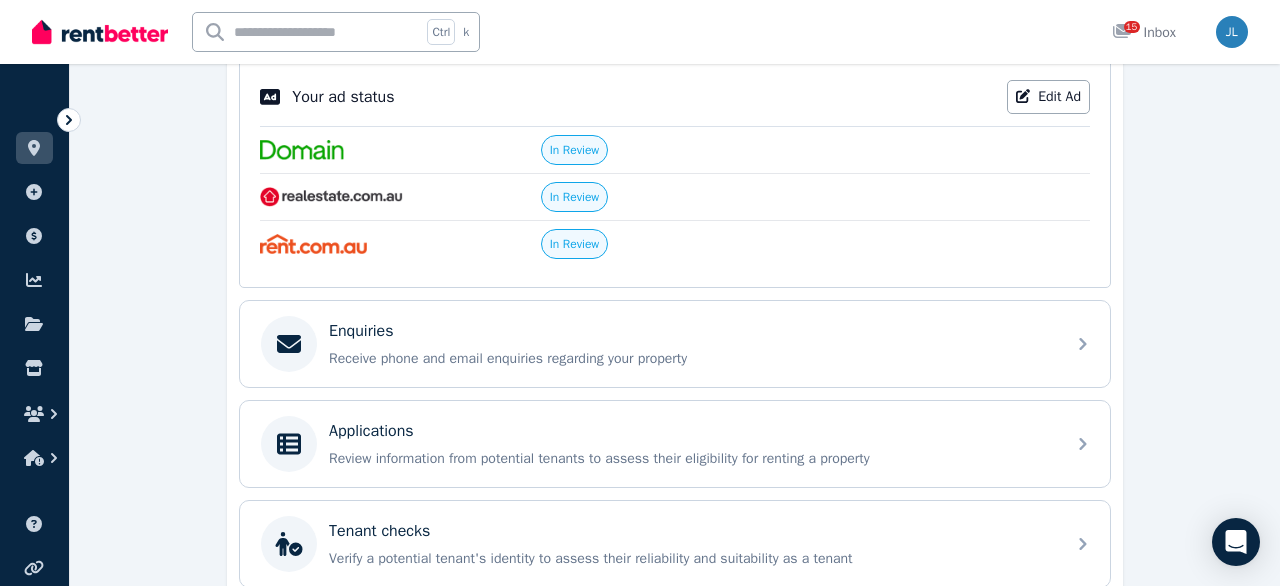 scroll, scrollTop: 0, scrollLeft: 0, axis: both 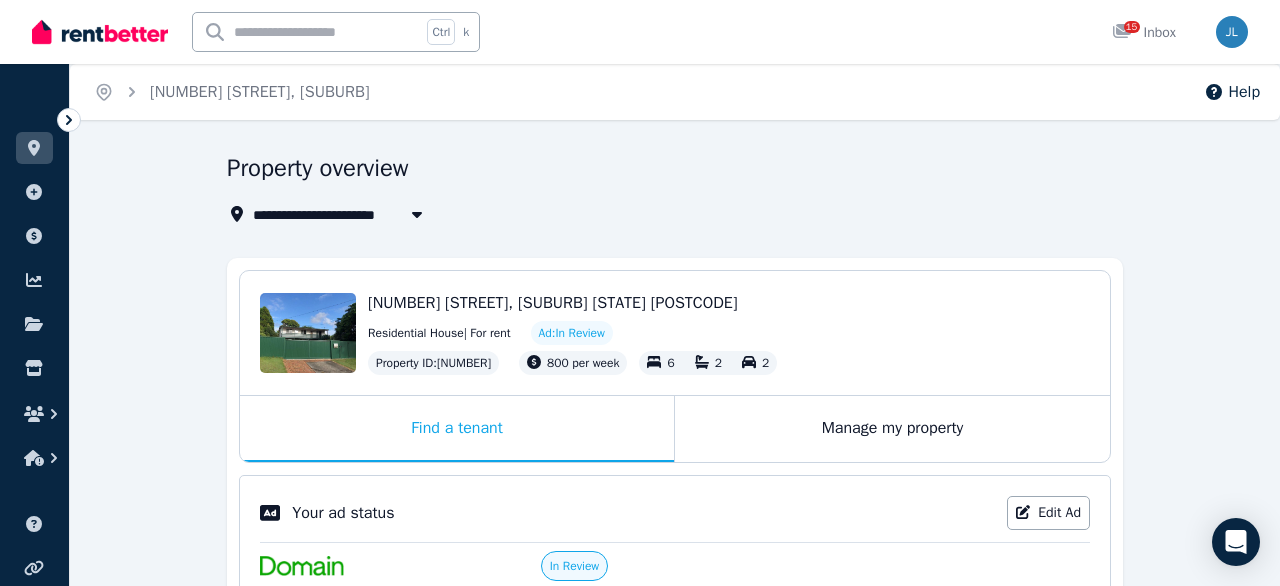 click on "**********" at bounding box center (640, 293) 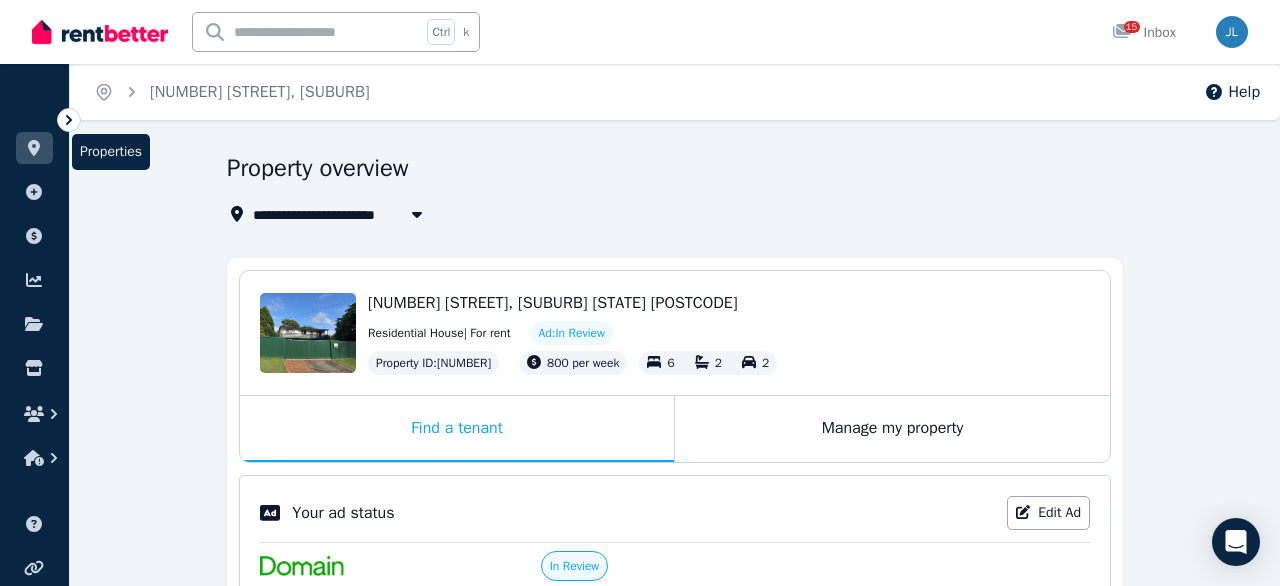 click 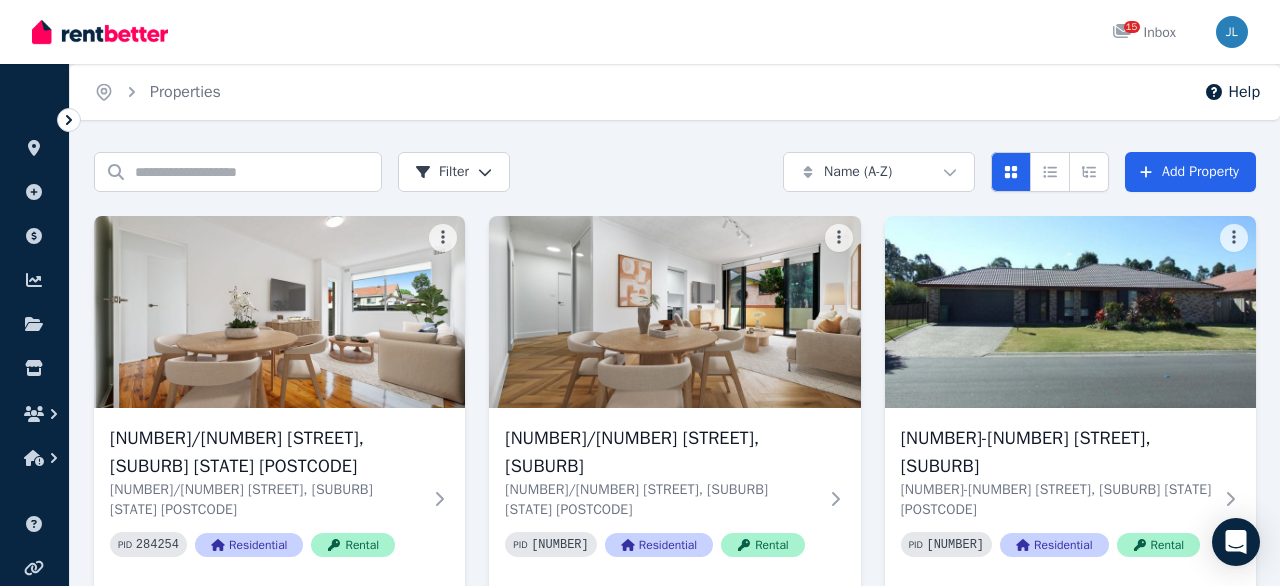 click on "Search properties Filter Name (A-Z) Add Property" at bounding box center [675, 172] 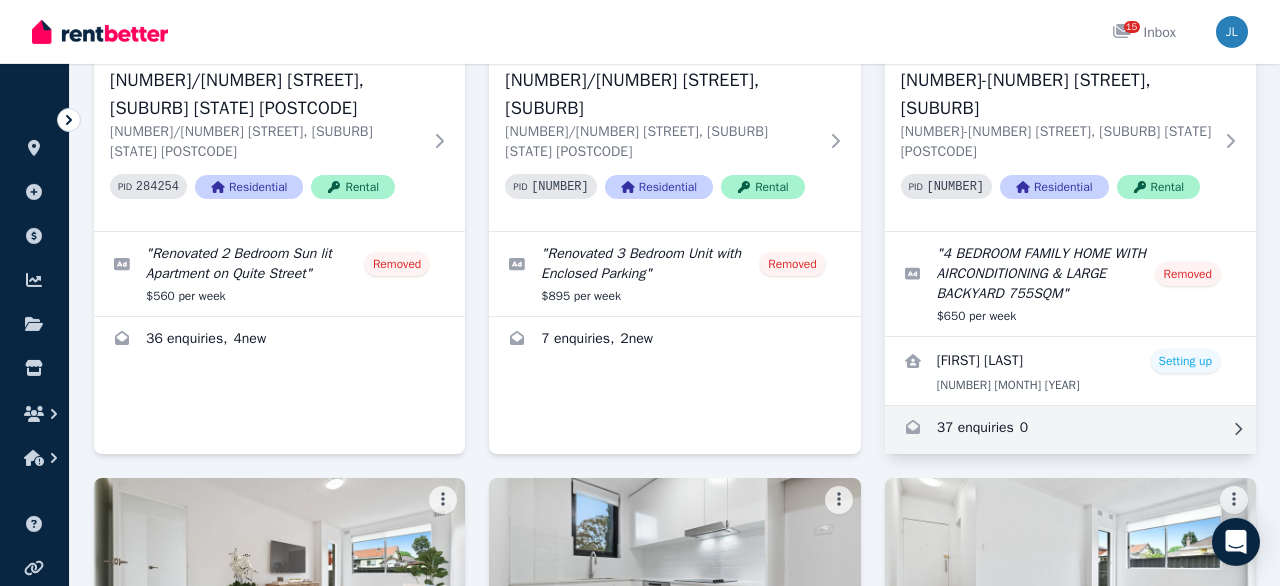 scroll, scrollTop: 312, scrollLeft: 0, axis: vertical 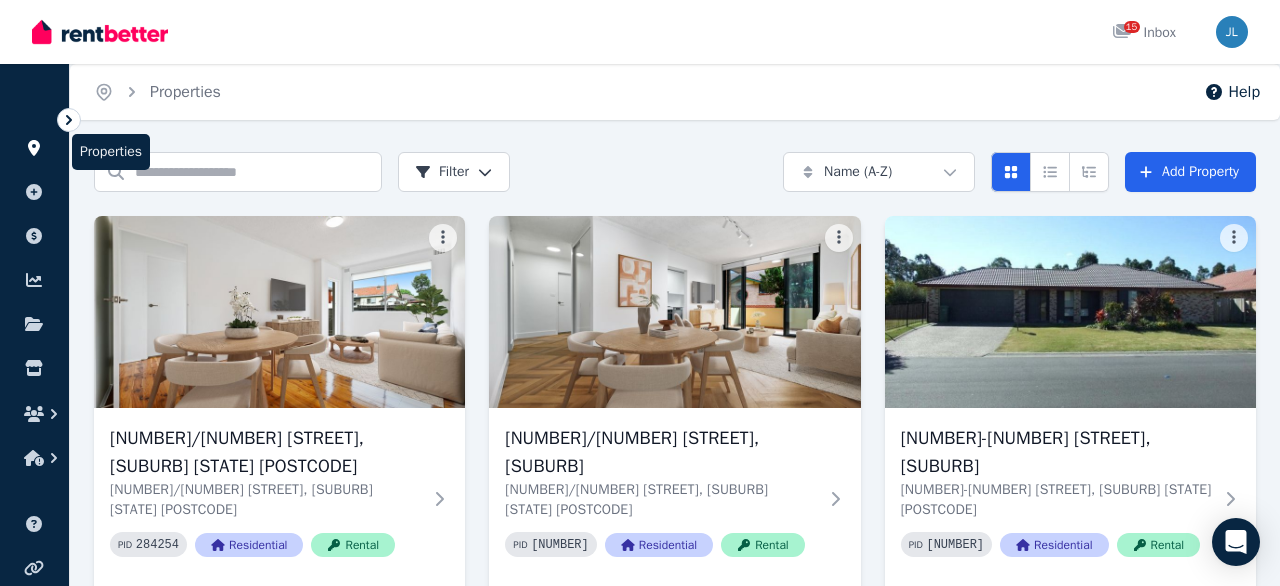 click 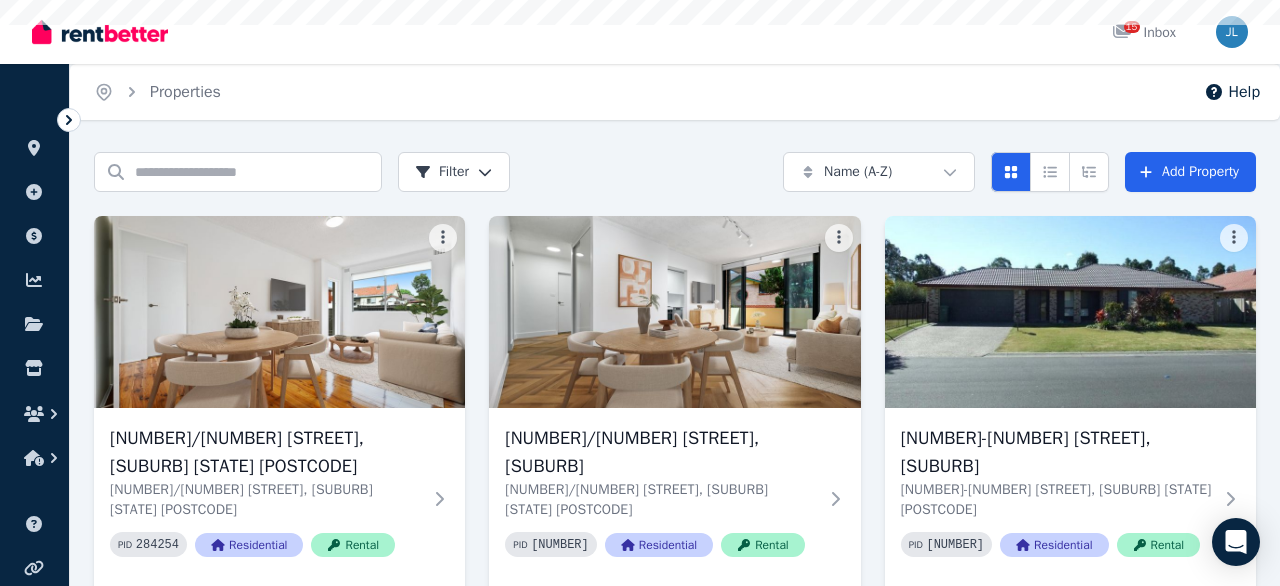 click on "Home Properties Help Search properties Filter Name (A-Z) Add Property [NUMBER]/[NUMBER] [STREET], [SUBURB] [STATE] [POSTCODE] PID   [NUMBER] Residential Rental " Renovated 2 Bedroom Sun lit Apartment on Quite Street " Removed [PRICE] per week [NUMBER] enquiries , [NUMBER] new [NUMBER]/[NUMBER] [STREET], [SUBURB] [STATE] [POSTCODE] PID   [NUMBER] Residential Rental " Renovated 3 Bedroom Unit with Enclosed Parking " Removed [PRICE] per week [NUMBER] enquiries , [NUMBER] new [NUMBER]-[NUMBER] [STREET], [SUBURB] [STATE] [POSTCODE] PID   [NUMBER] Residential Rental " [NUMBER] BEDROOM FAMILY HOME WITH AIRCONDITIONING & LARGE BACKYARD 755SQM " Removed [PRICE] per week [FIRST] [LAST] Setting up [NUMBER] [MONTH] [YEAR] [NUMBER] enquiries [NUMBER] [NUMBER]/[NUMBER] [STREET], [SUBURB] [STATE] [POSTCODE] PID   [NUMBER] Residential Rental " Renovated 2 Bedroom Apartment in Quite Street " Removed [PRICE] per week [NUMBER] enquiries , [NUMBER] new [NUMBER]/[NUMBER] [STREET], [SUBURB] [STATE] [POSTCODE] PID   [NUMBER] Residential Rental " " Removed [PRICE] per week" at bounding box center [640, 293] 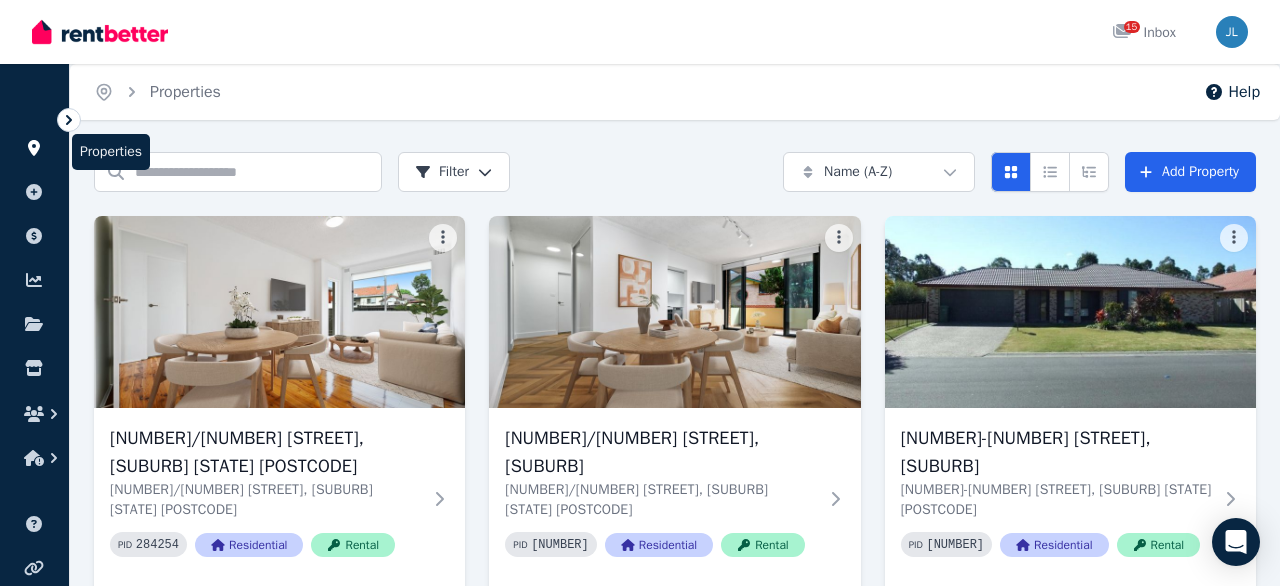click 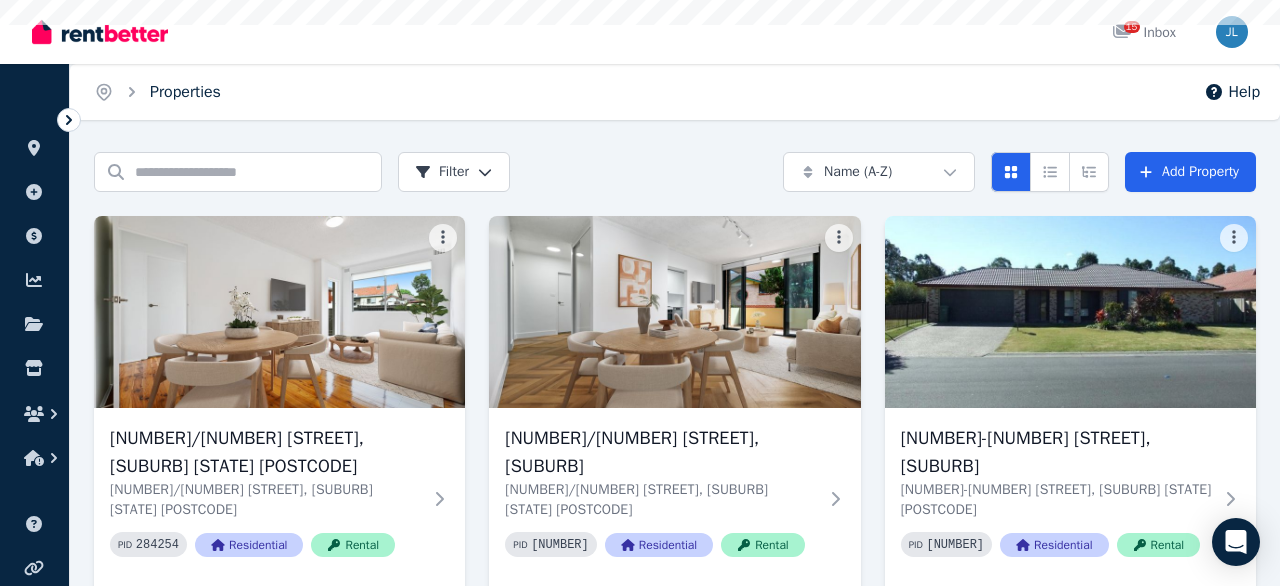 click on "Properties" at bounding box center (185, 92) 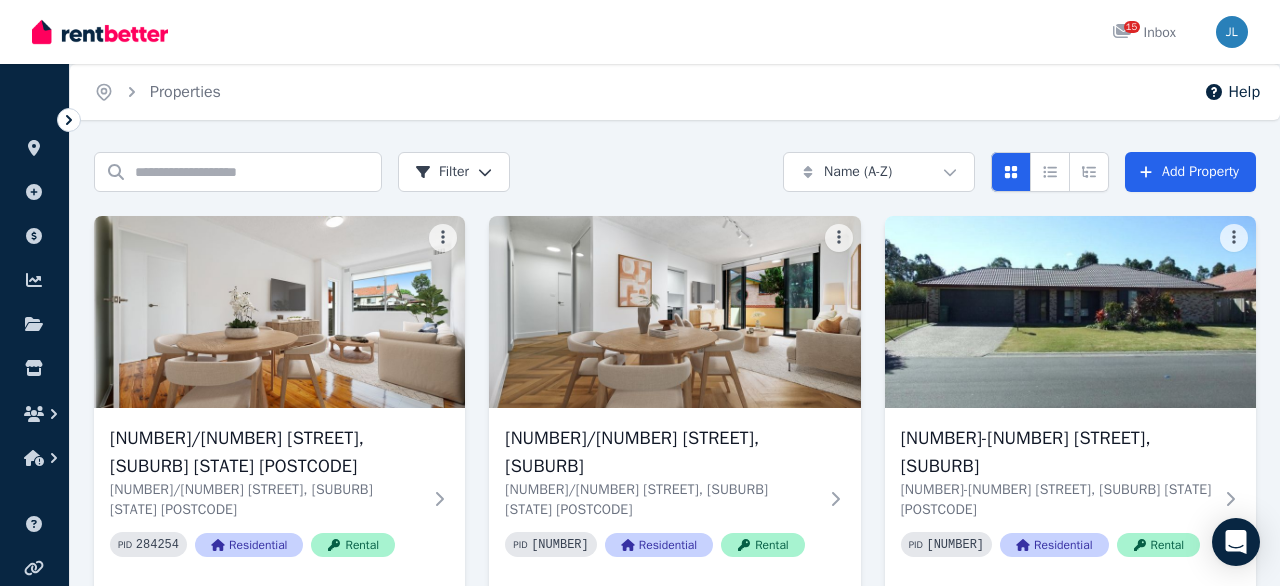 click at bounding box center [100, 32] 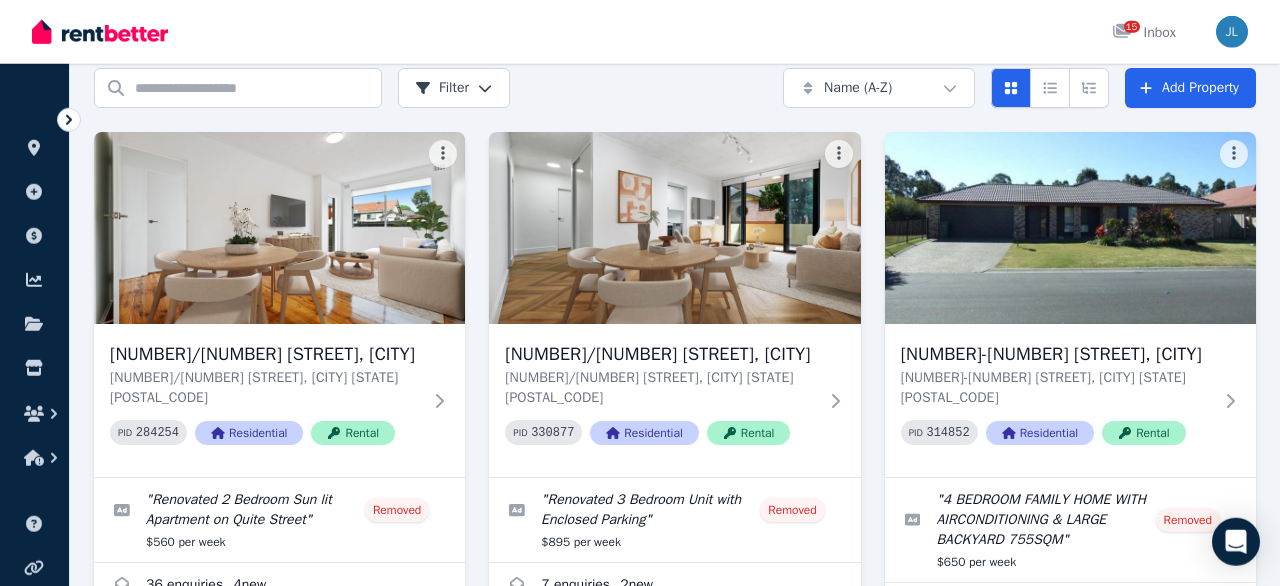 scroll, scrollTop: 0, scrollLeft: 0, axis: both 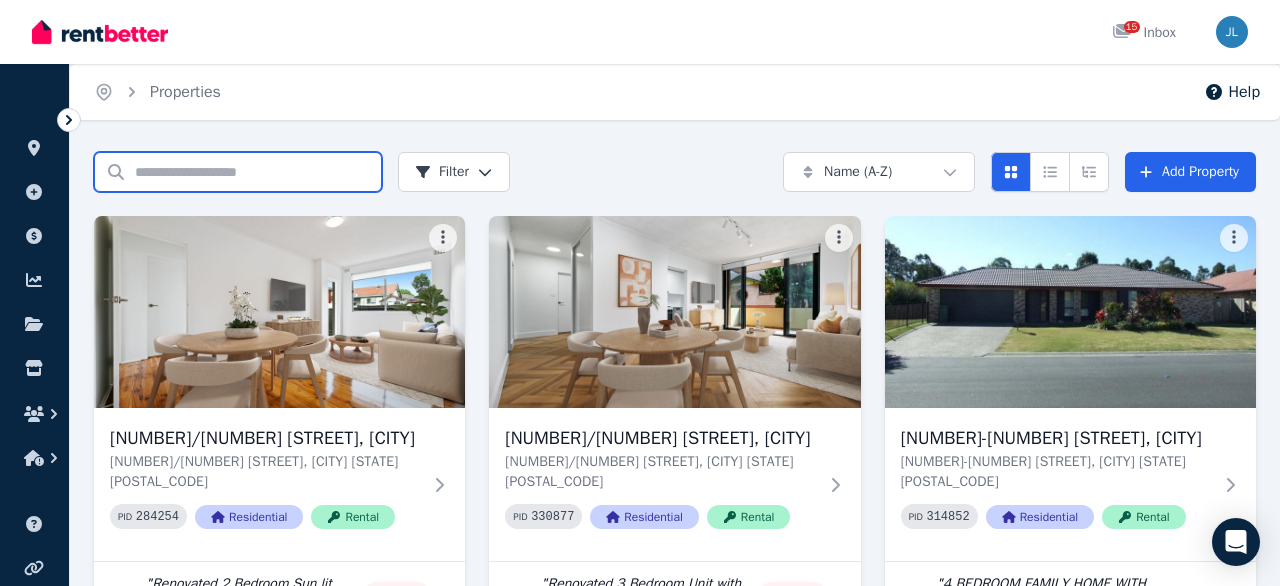 click on "Search properties" at bounding box center (238, 172) 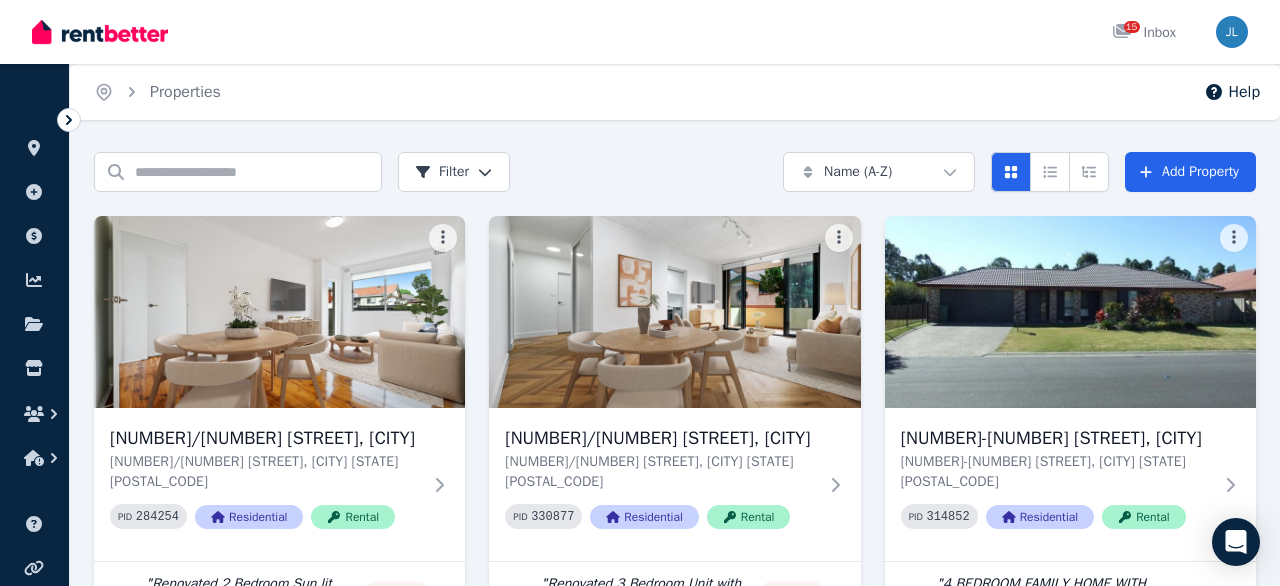 click on "Search properties Filter Name (A-Z) Add Property" at bounding box center (675, 172) 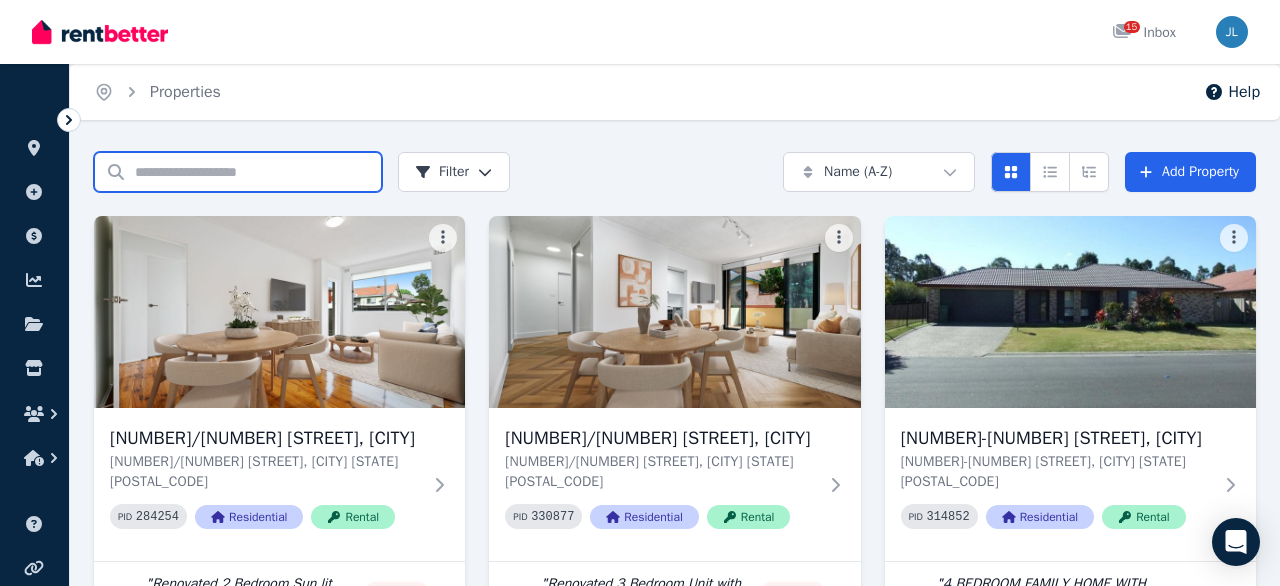 click on "Search properties" at bounding box center (238, 172) 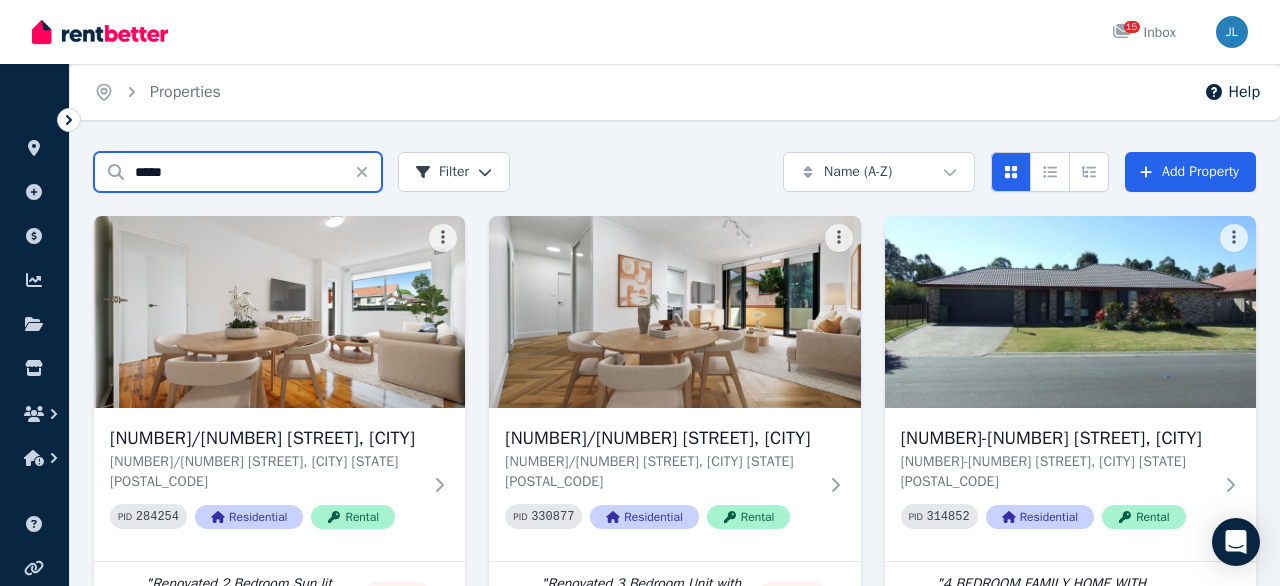 type on "*****" 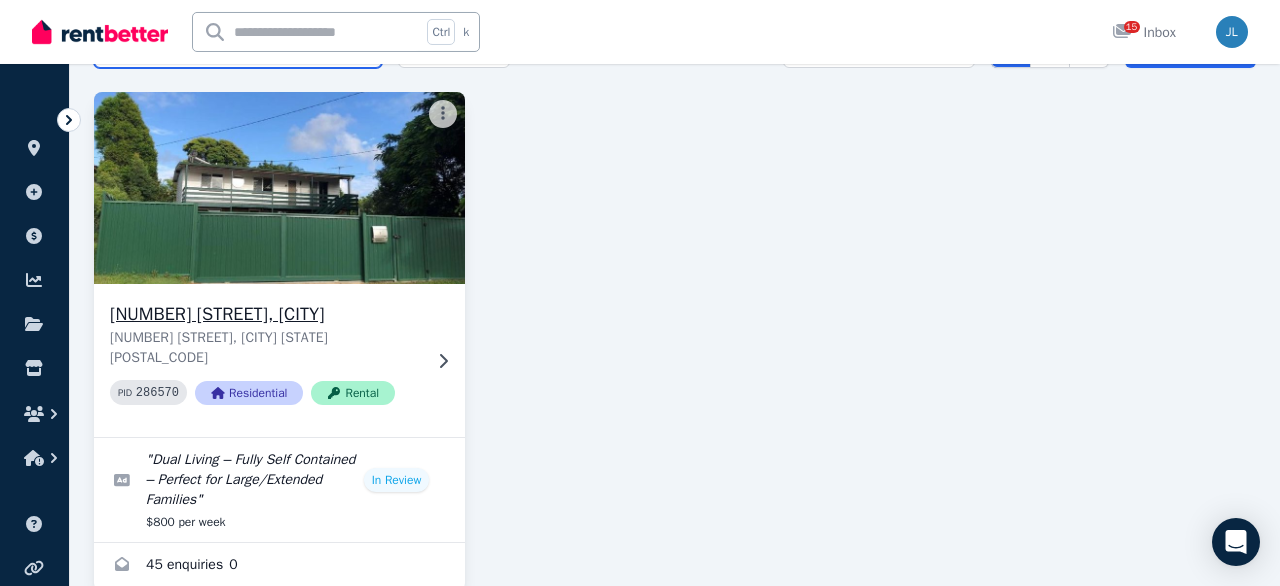 scroll, scrollTop: 144, scrollLeft: 0, axis: vertical 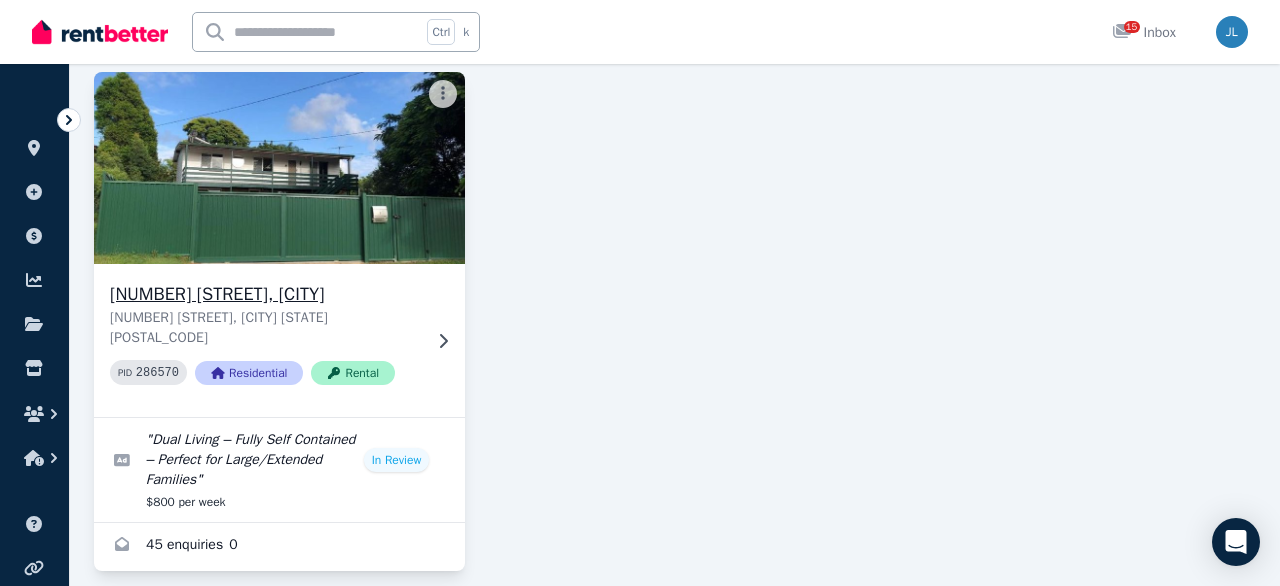 click at bounding box center [280, 168] 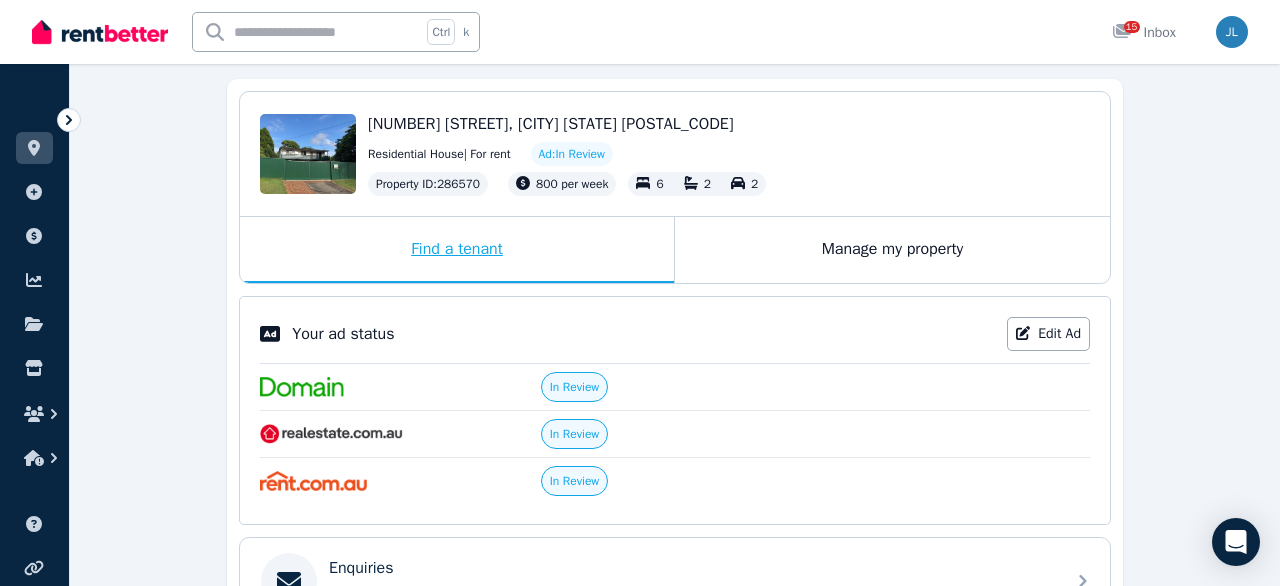 scroll, scrollTop: 0, scrollLeft: 0, axis: both 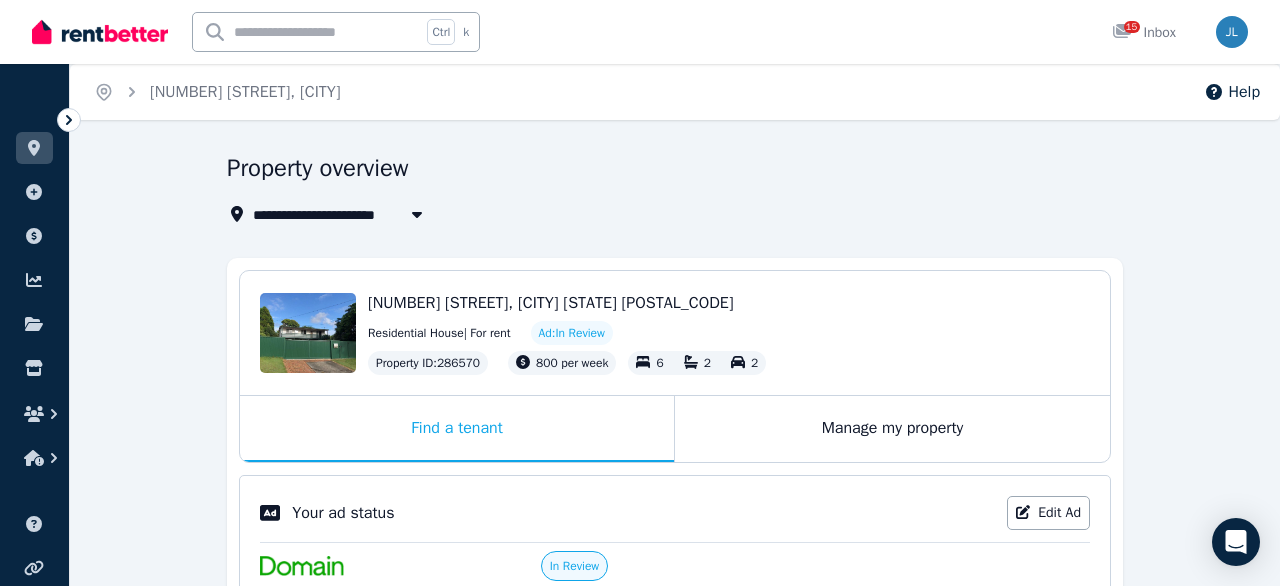 click on "**********" at bounding box center [675, 672] 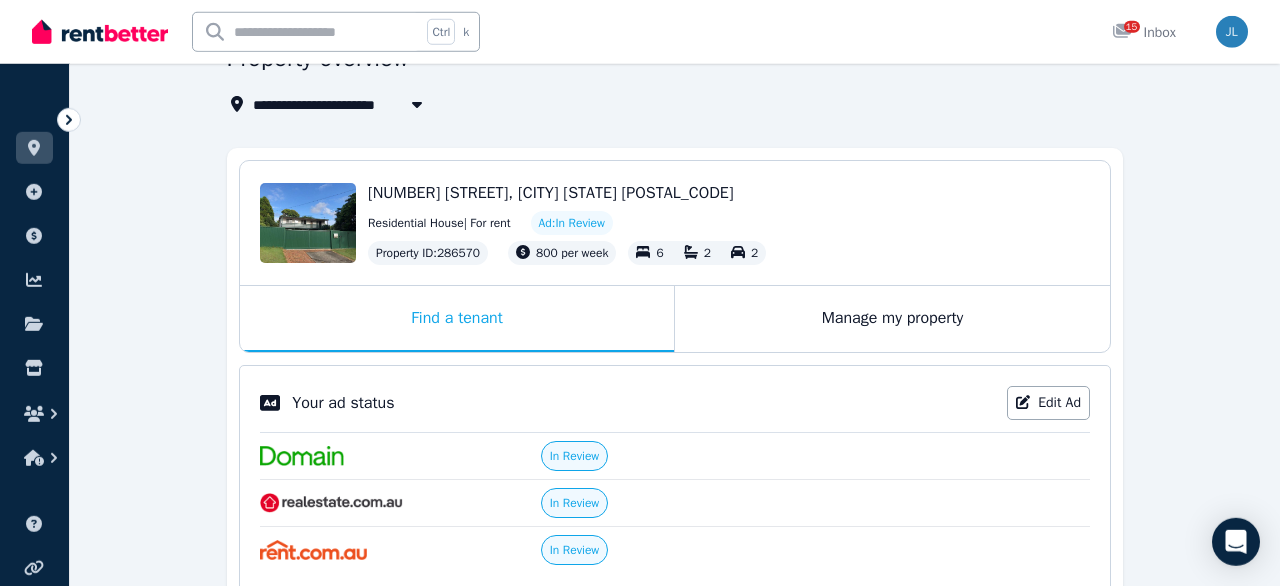 scroll, scrollTop: 0, scrollLeft: 0, axis: both 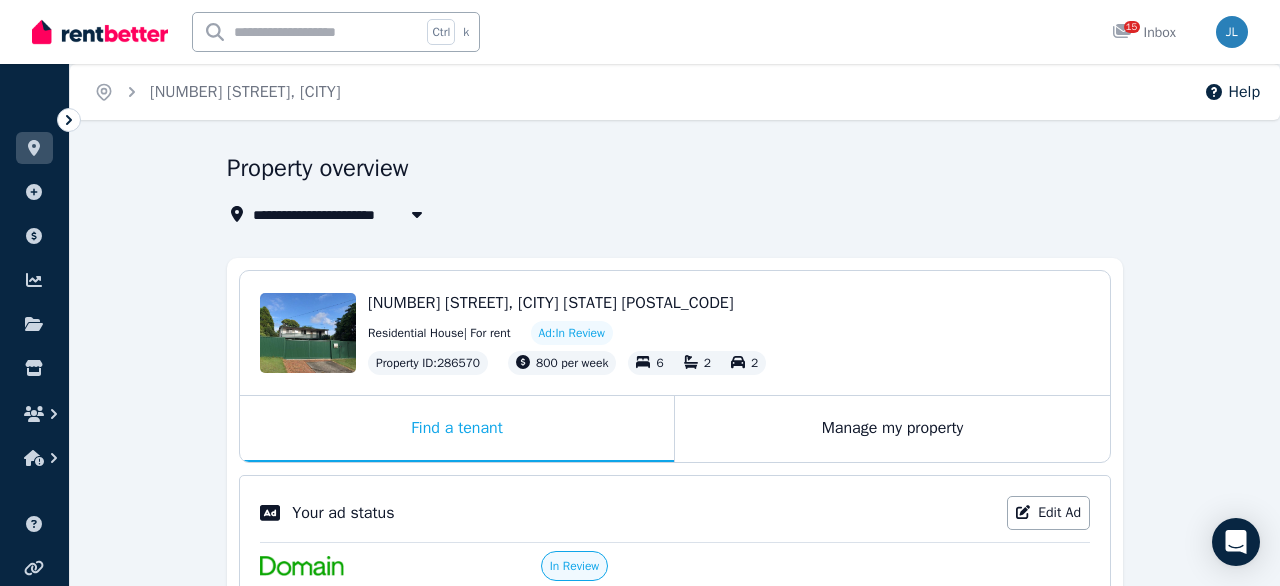 drag, startPoint x: 774, startPoint y: 256, endPoint x: 753, endPoint y: 255, distance: 21.023796 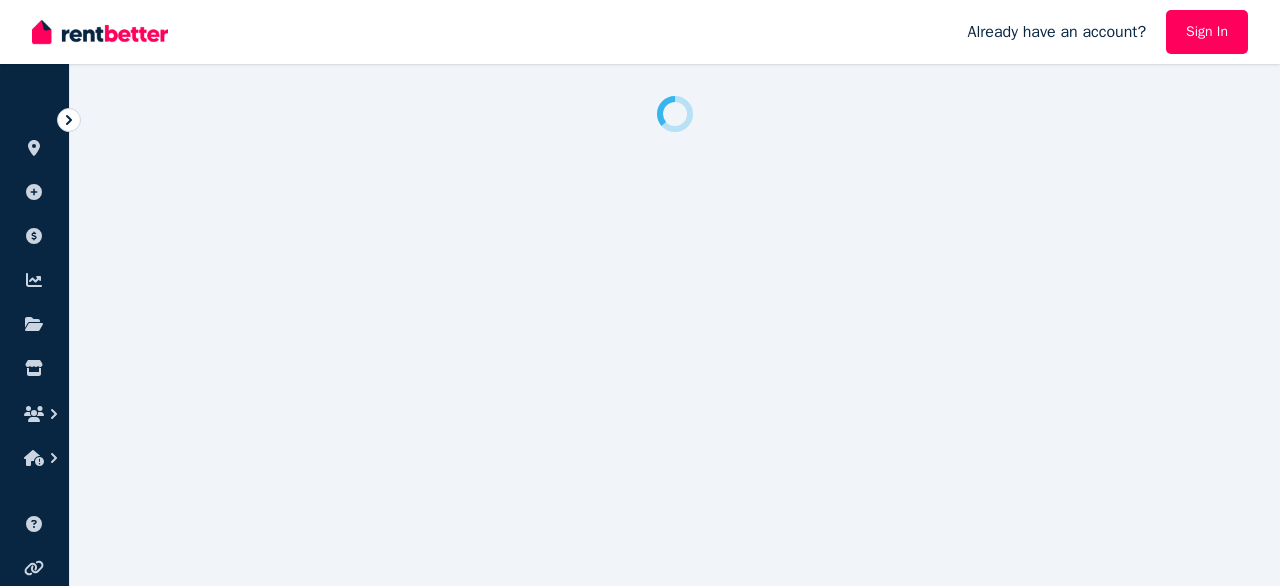 scroll, scrollTop: 0, scrollLeft: 0, axis: both 